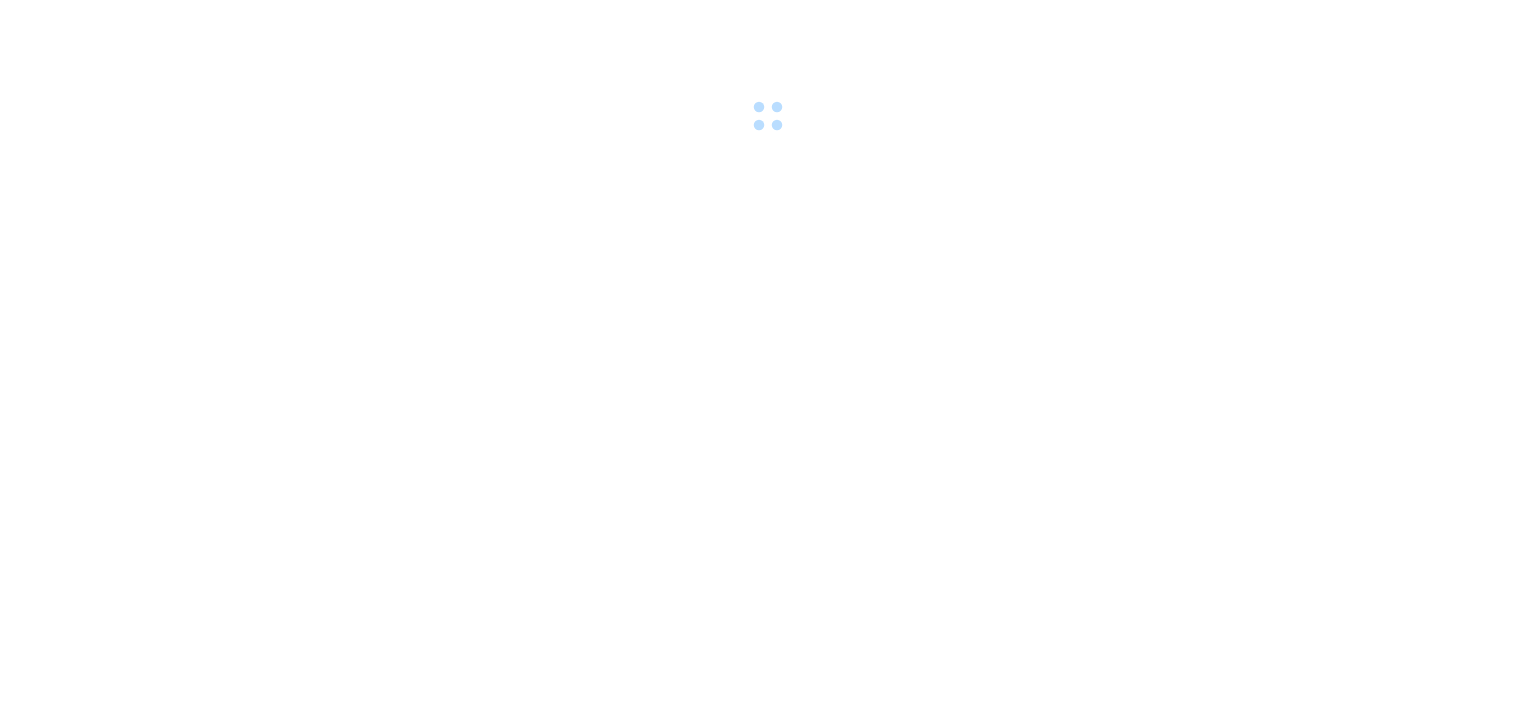scroll, scrollTop: 0, scrollLeft: 0, axis: both 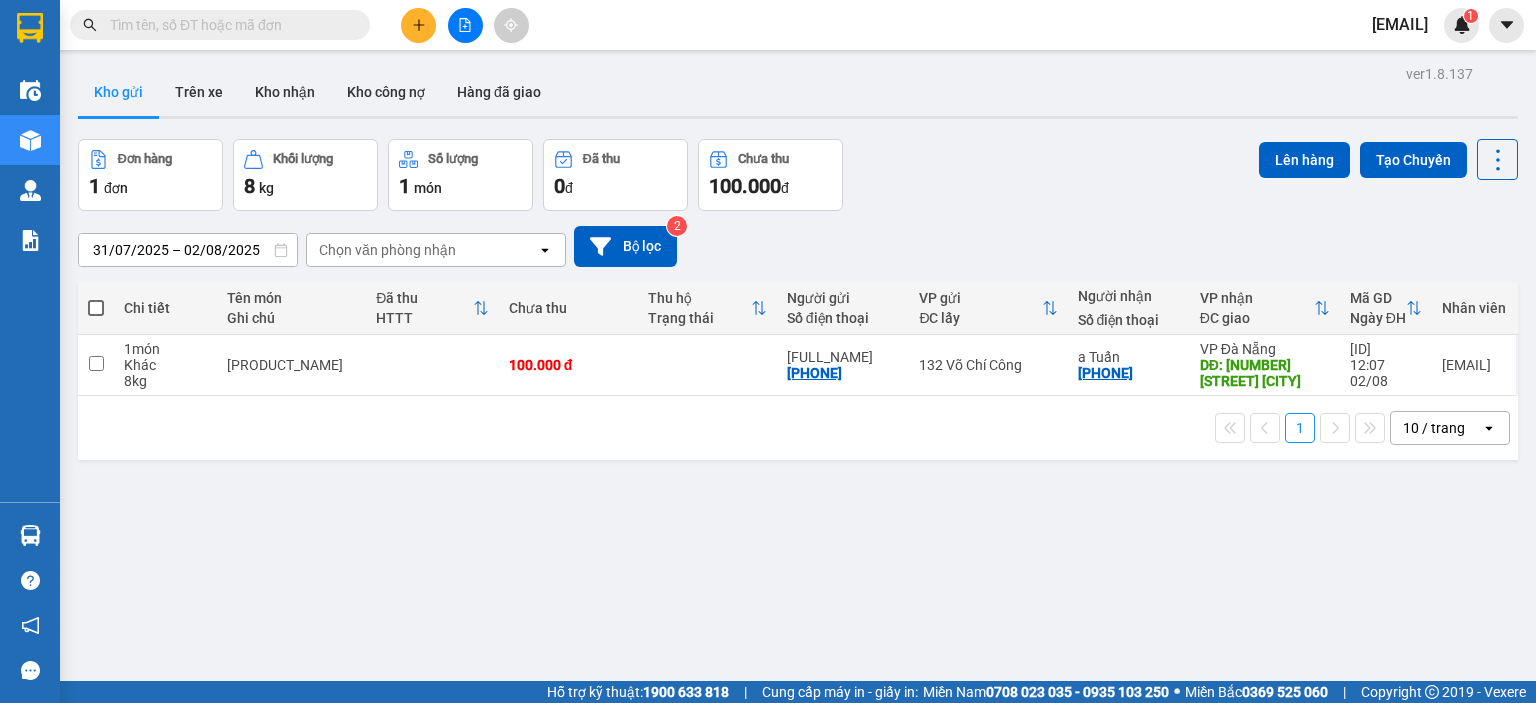 click at bounding box center [228, 25] 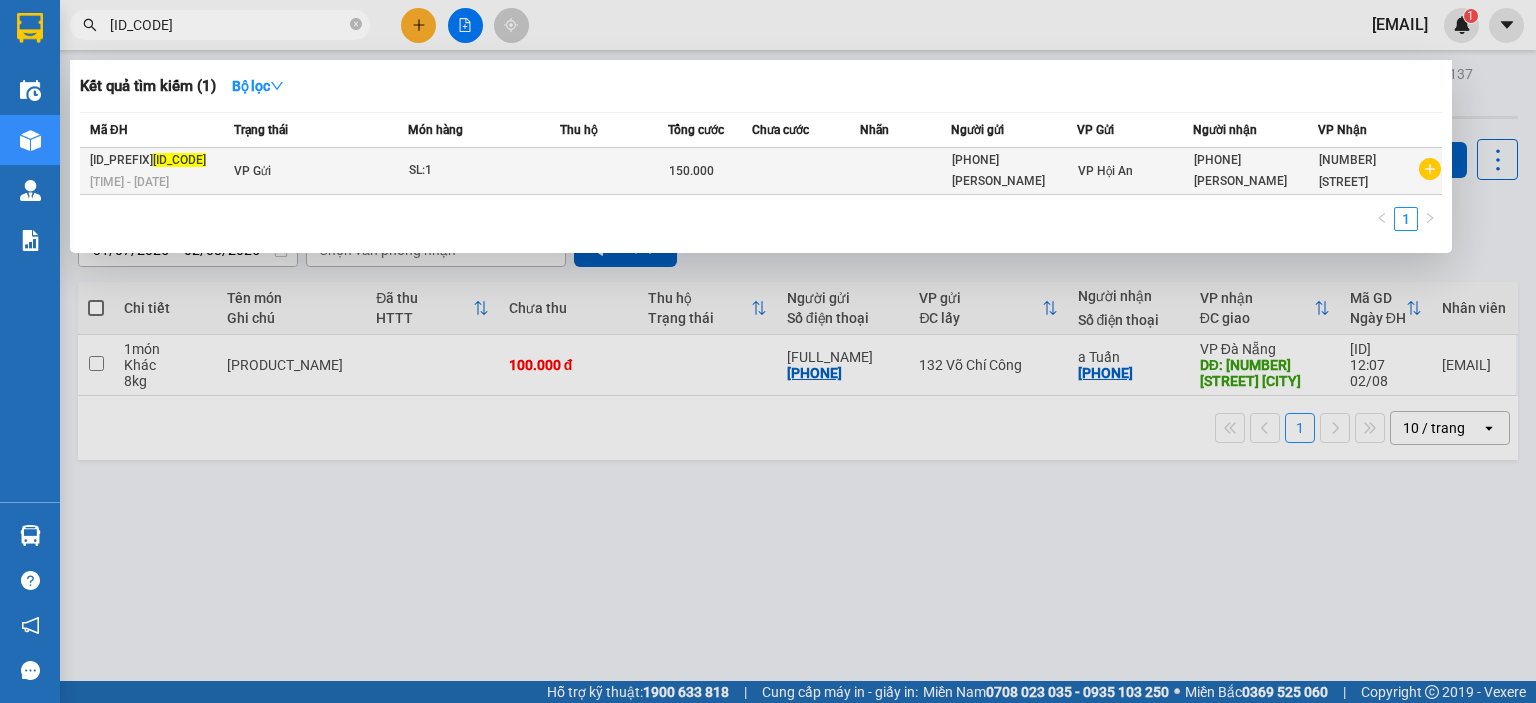 type on "[ID_CODE]" 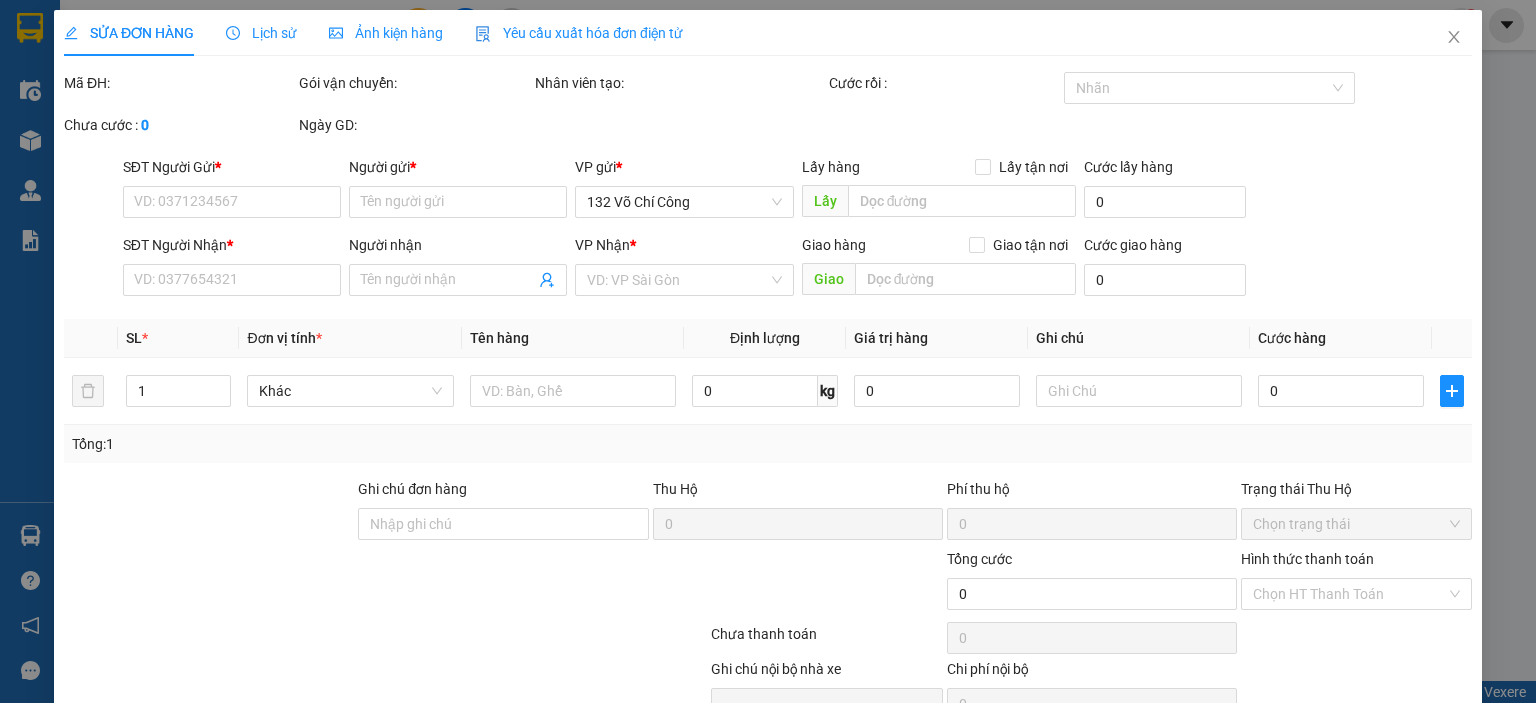 type on "[PHONE]" 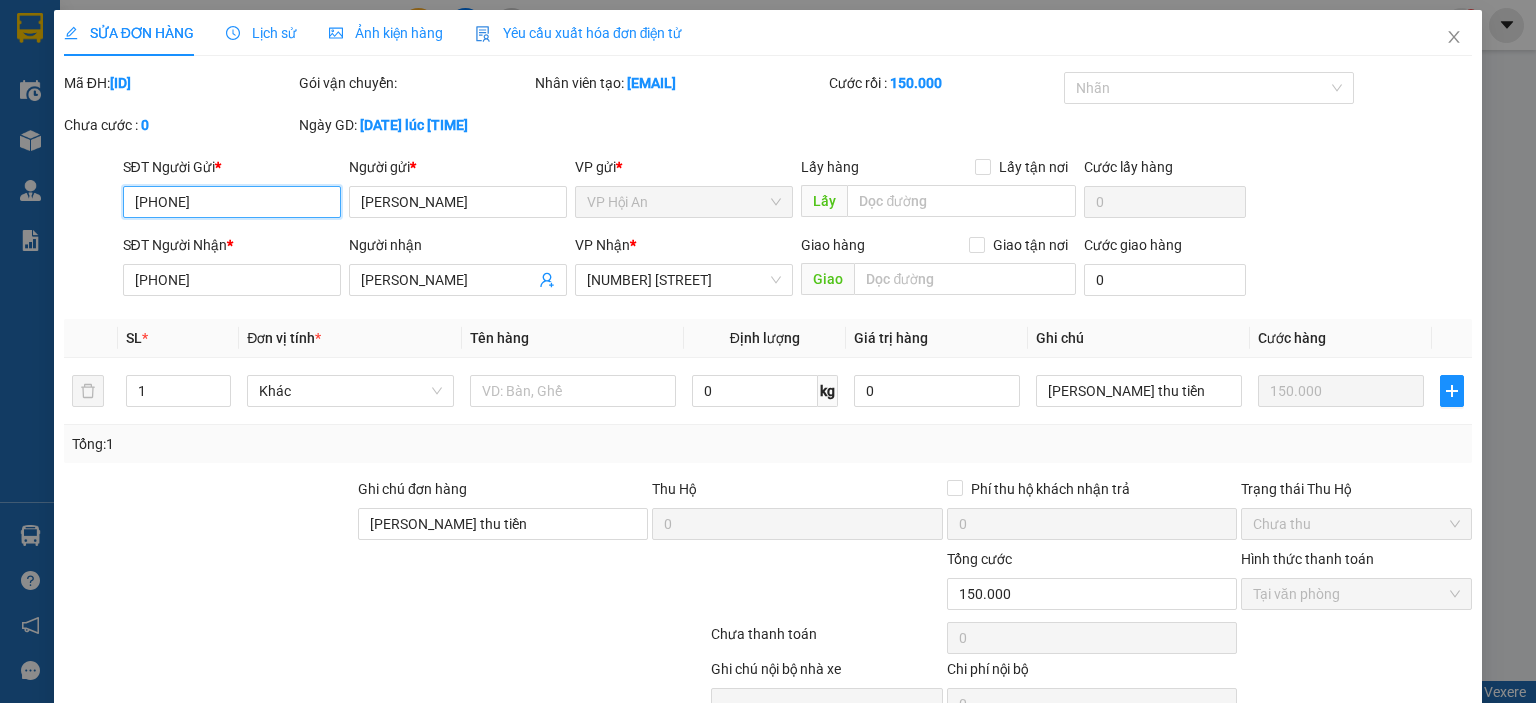 scroll, scrollTop: 101, scrollLeft: 0, axis: vertical 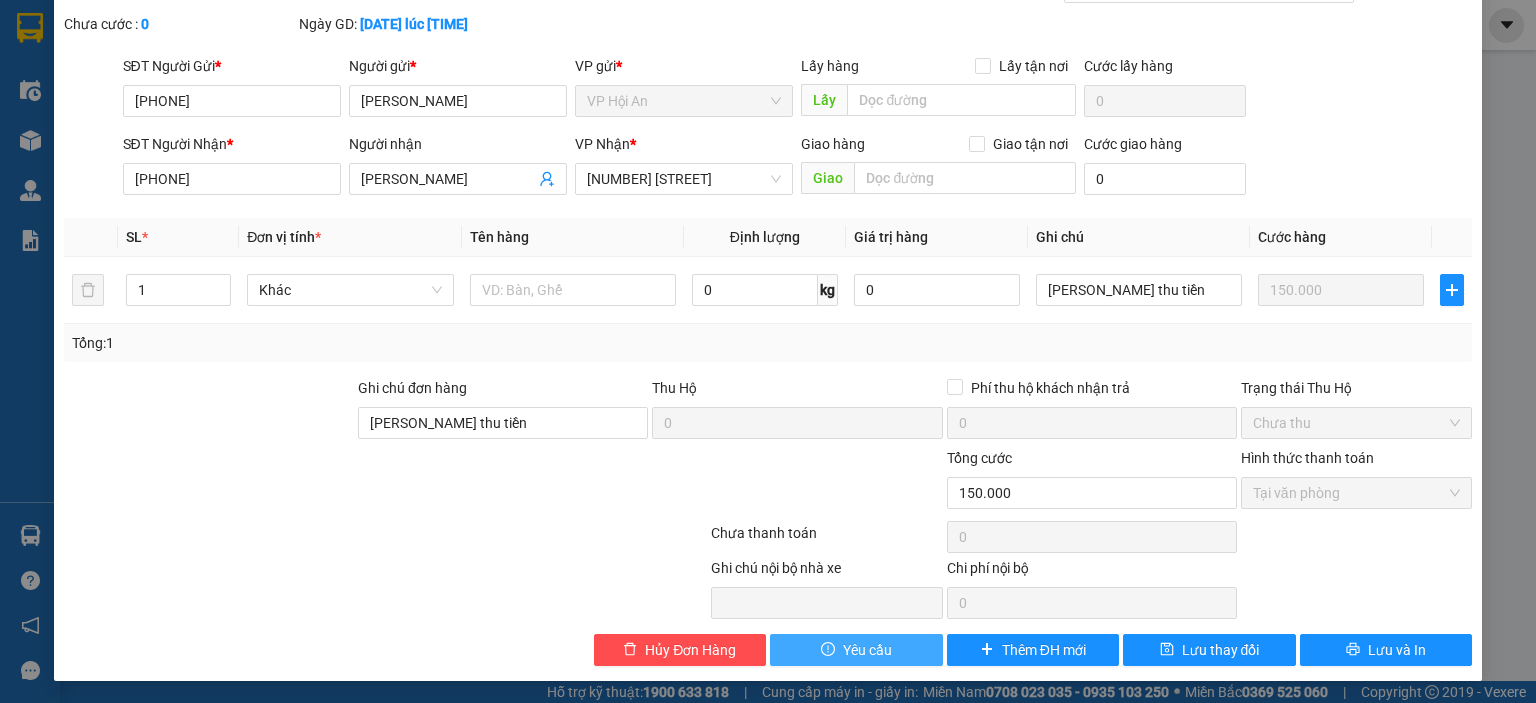 click on "Yêu cầu" at bounding box center (856, 650) 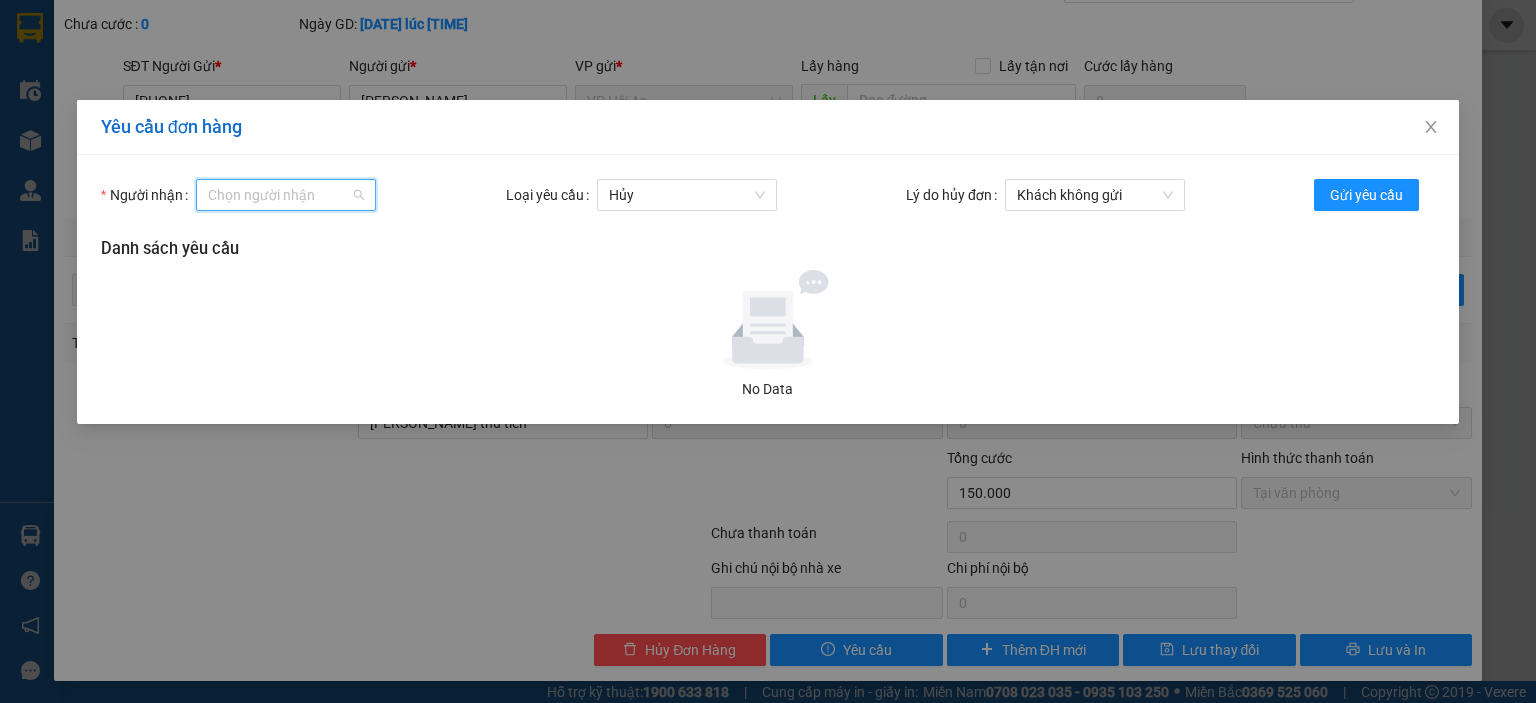 click on "Người nhận" at bounding box center (279, 195) 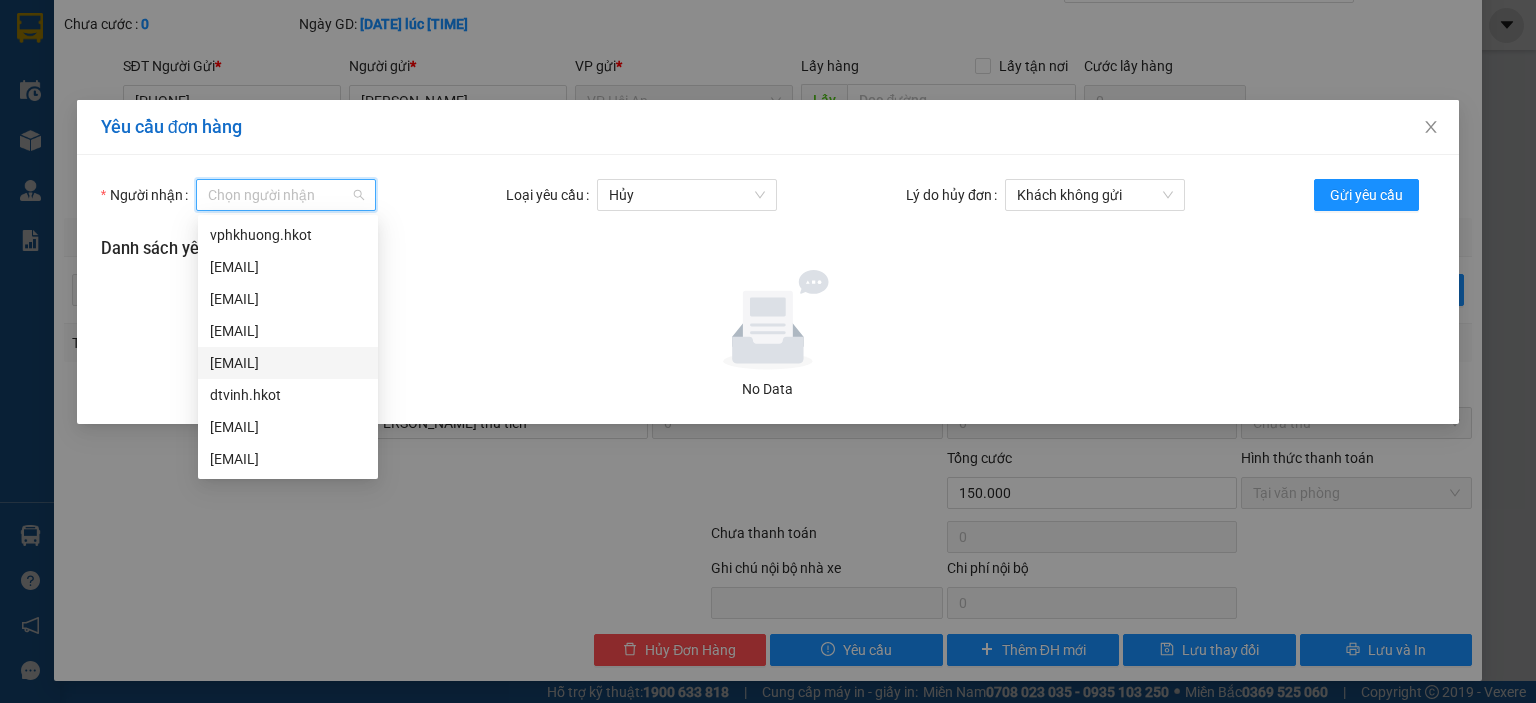 click on "[EMAIL]" at bounding box center [288, 363] 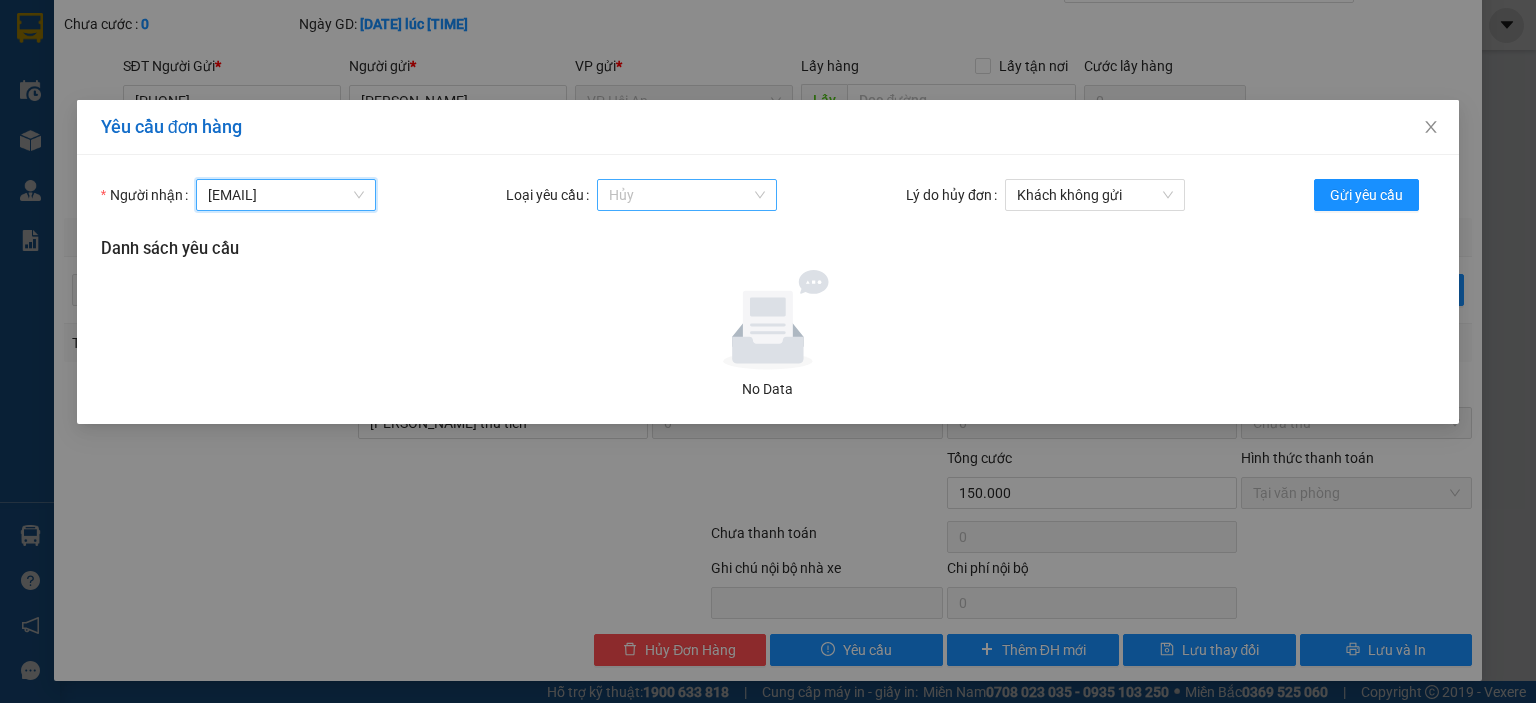 click on "Hủy" at bounding box center [687, 195] 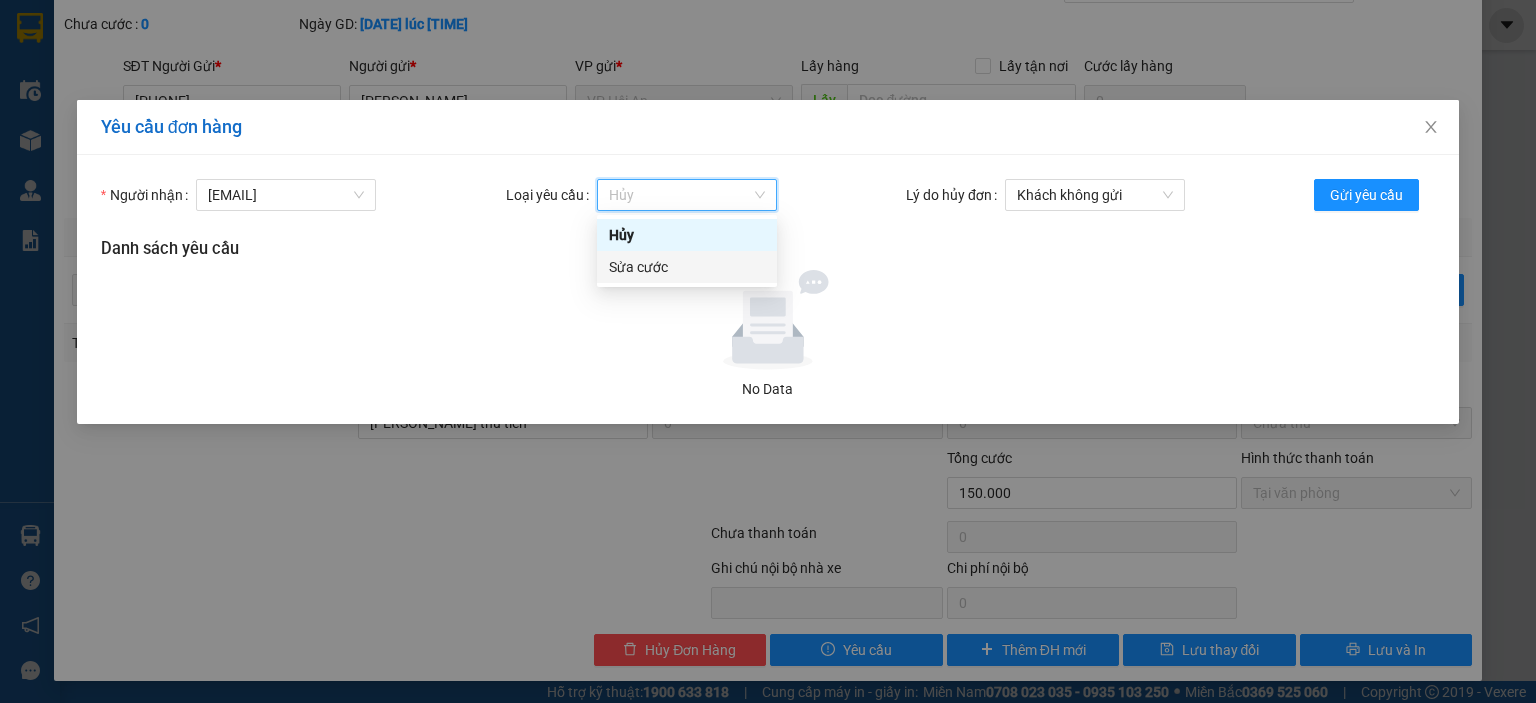 click on "Sửa cước" at bounding box center (687, 267) 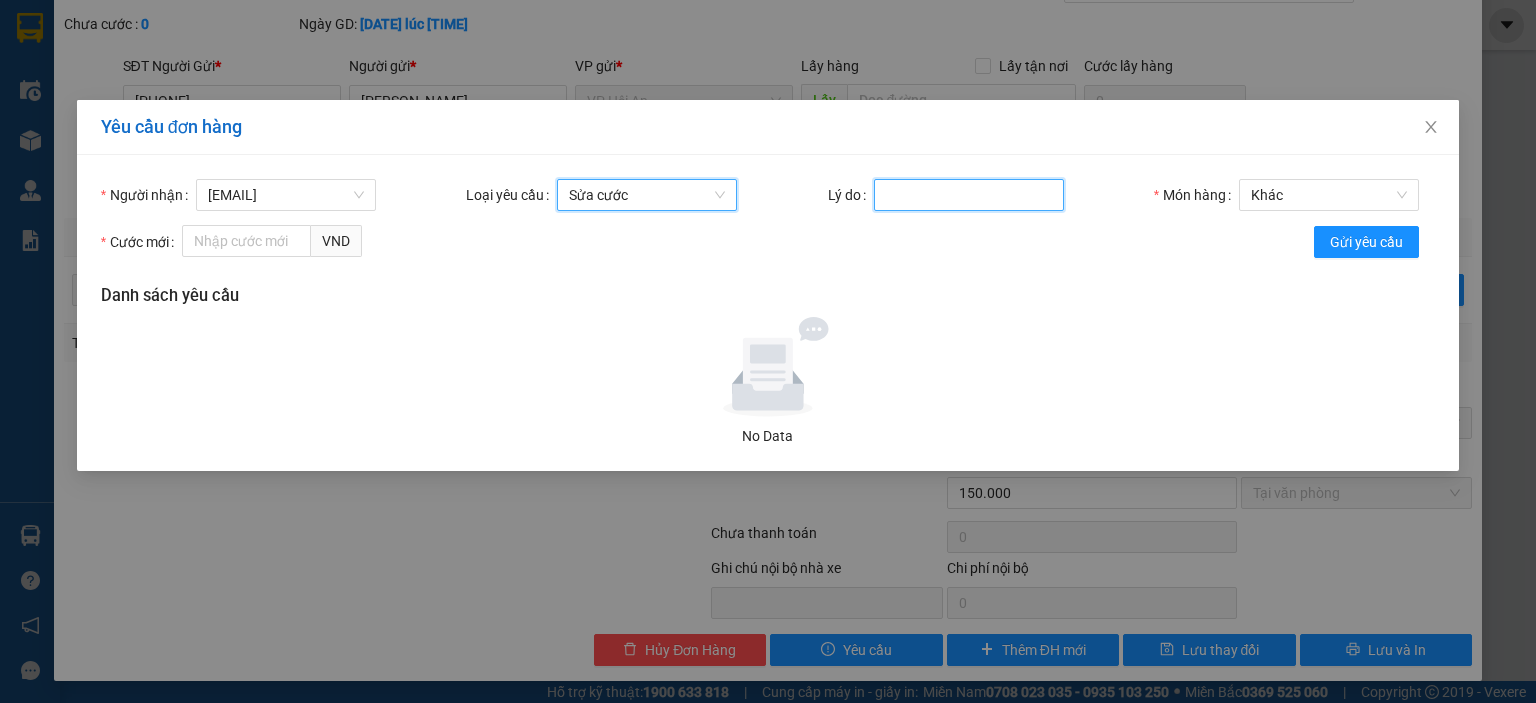 click on "Lý do" at bounding box center [969, 195] 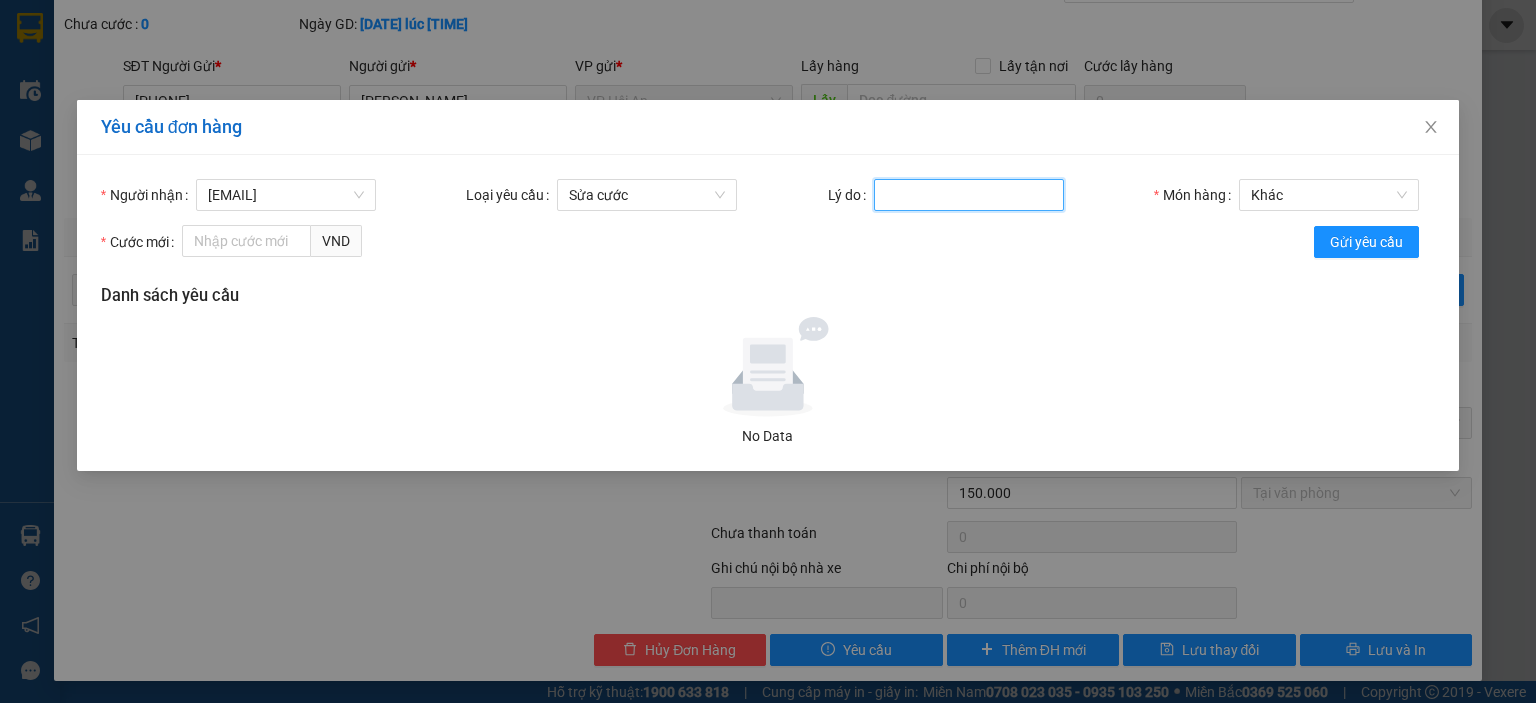 type on "[ACTION]" 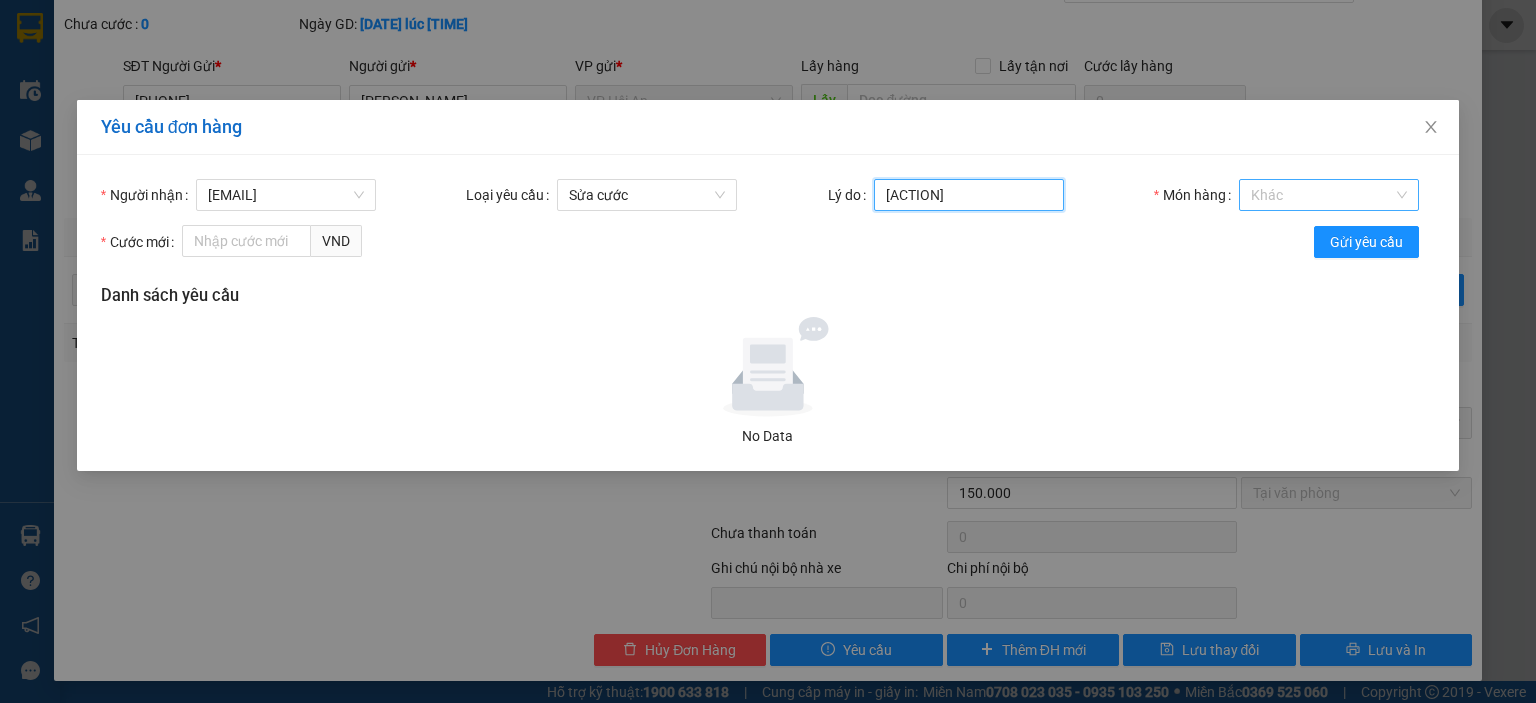 click on "Khác" at bounding box center (1329, 195) 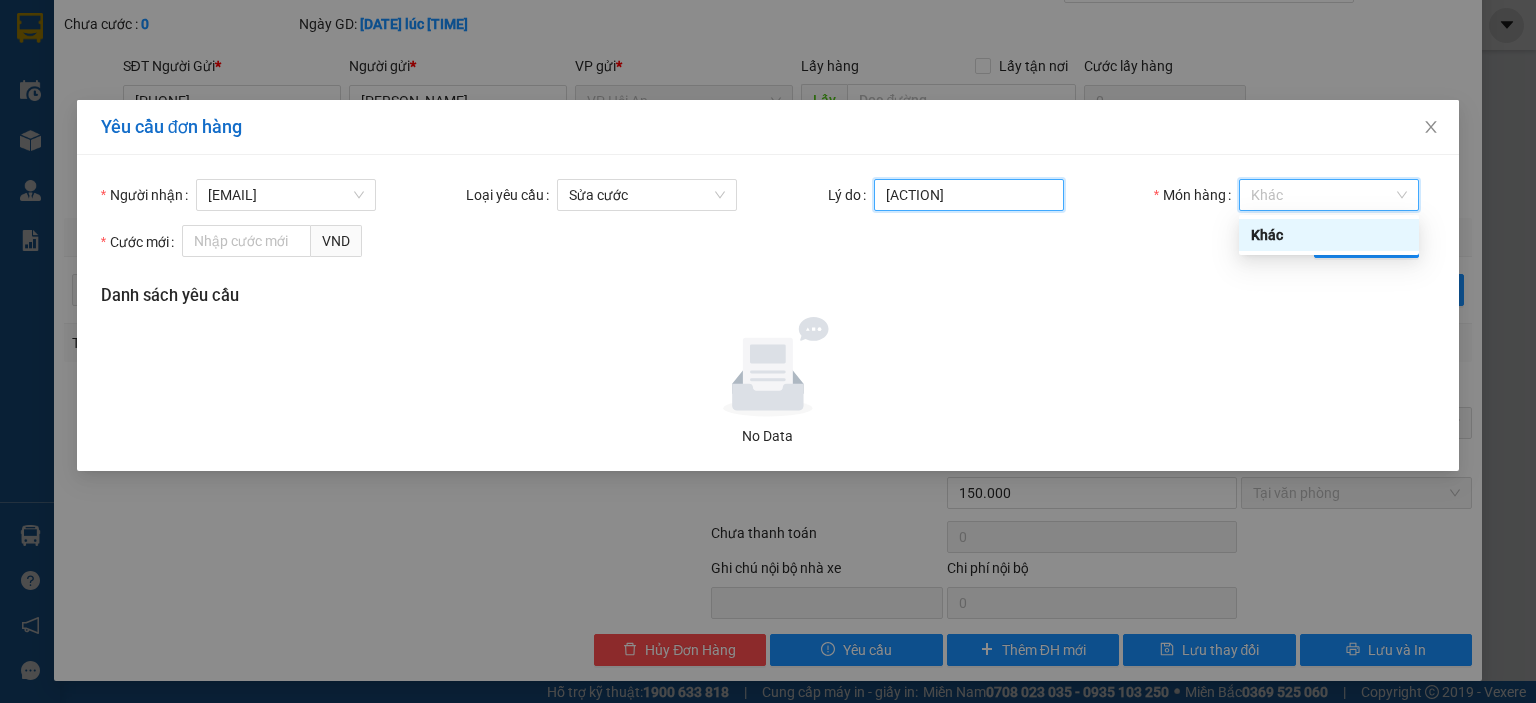 click on "[ACTION]" at bounding box center [969, 195] 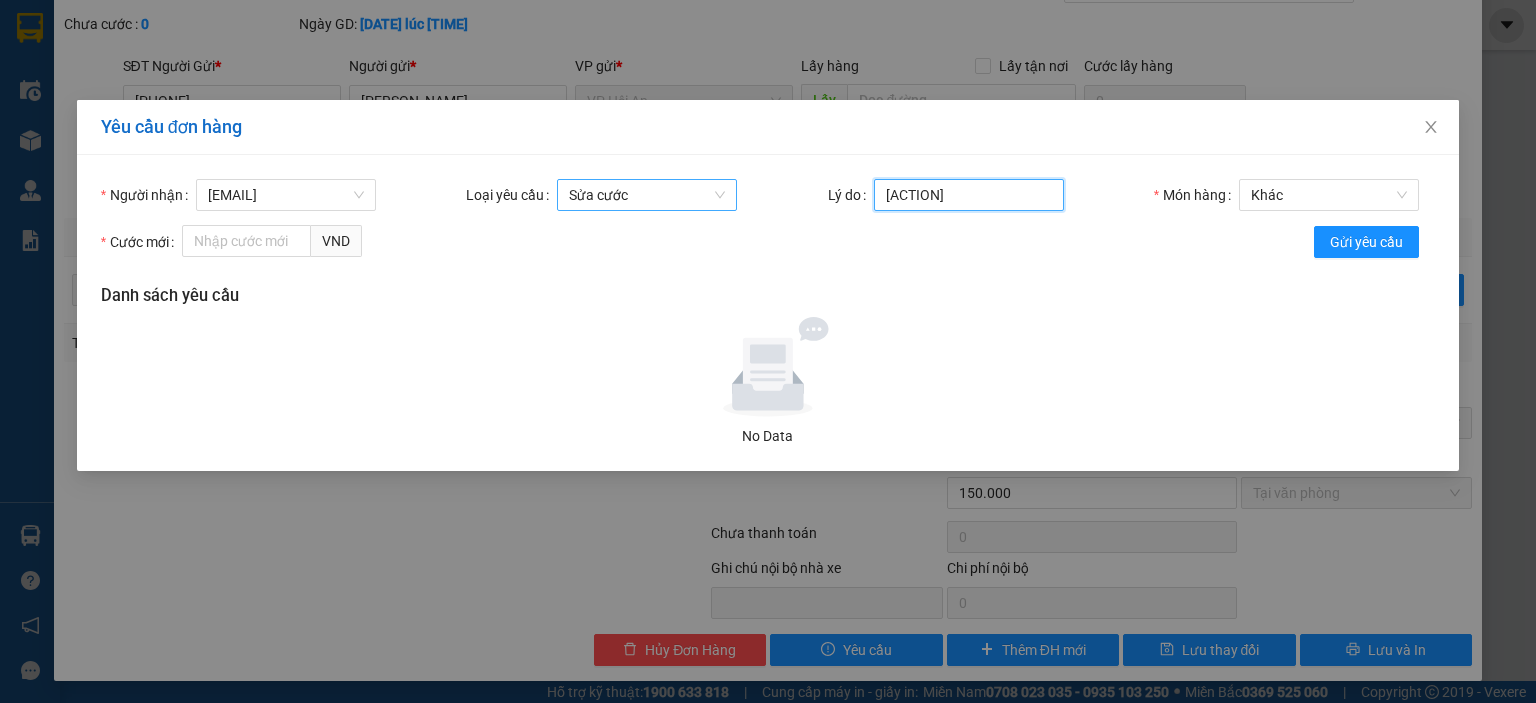 click on "Sửa cước" at bounding box center [647, 195] 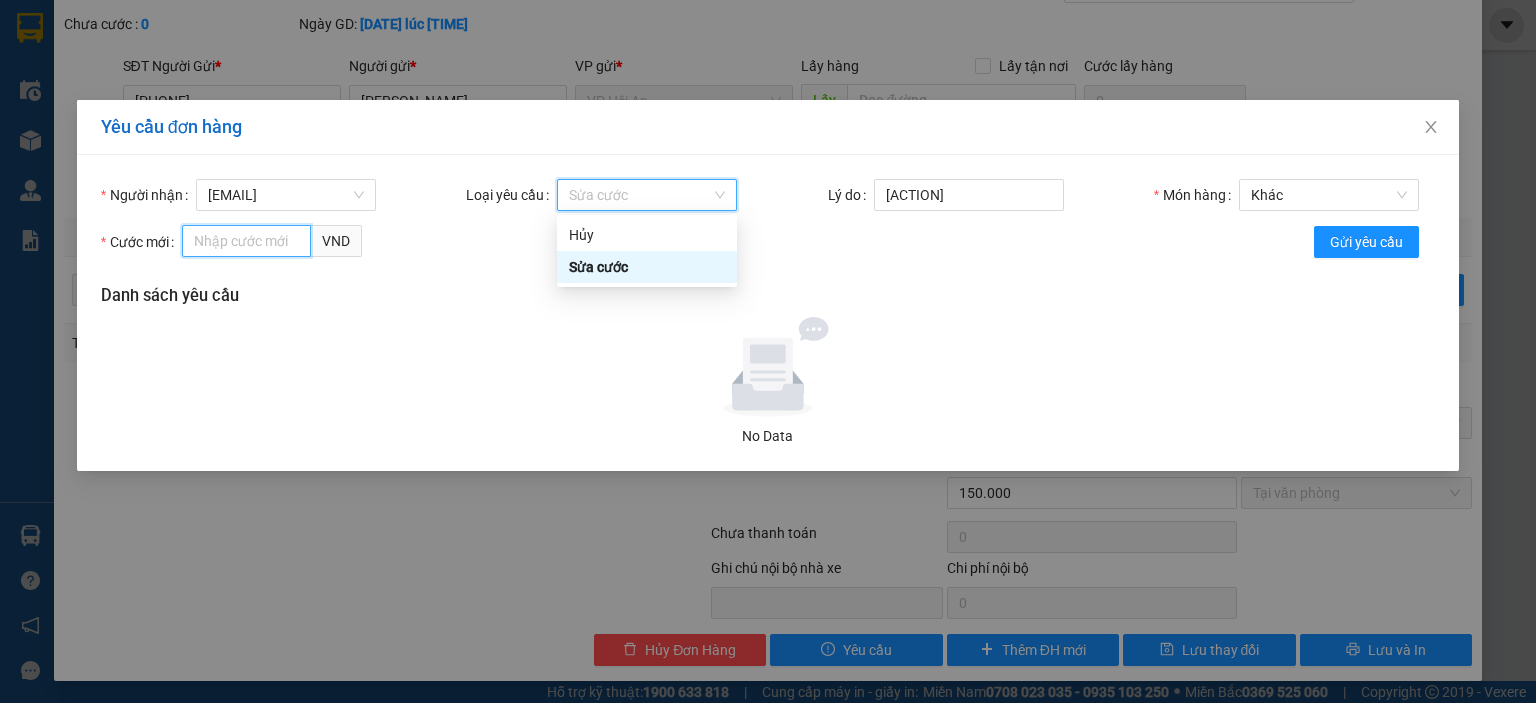 click on "Cước mới" at bounding box center [246, 241] 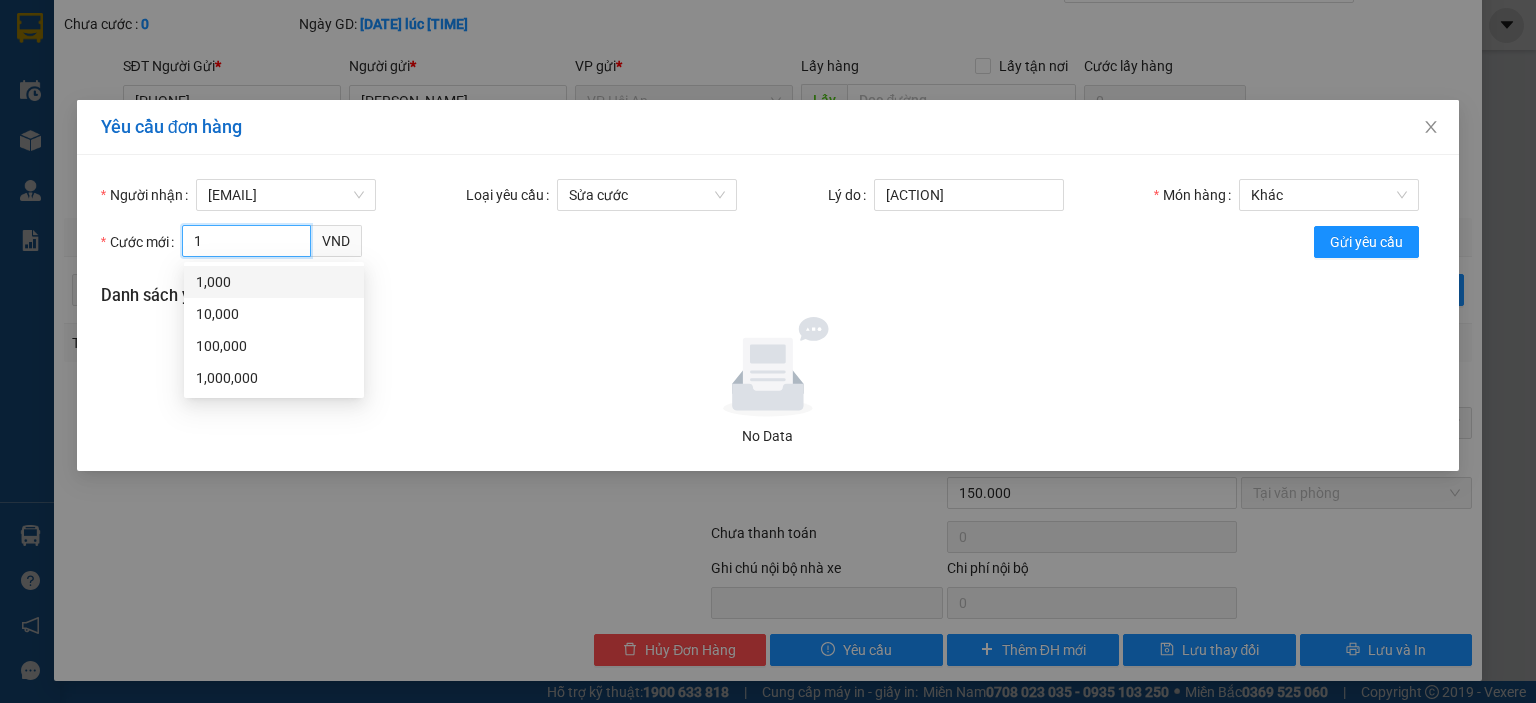 click on "1,000" at bounding box center [274, 282] 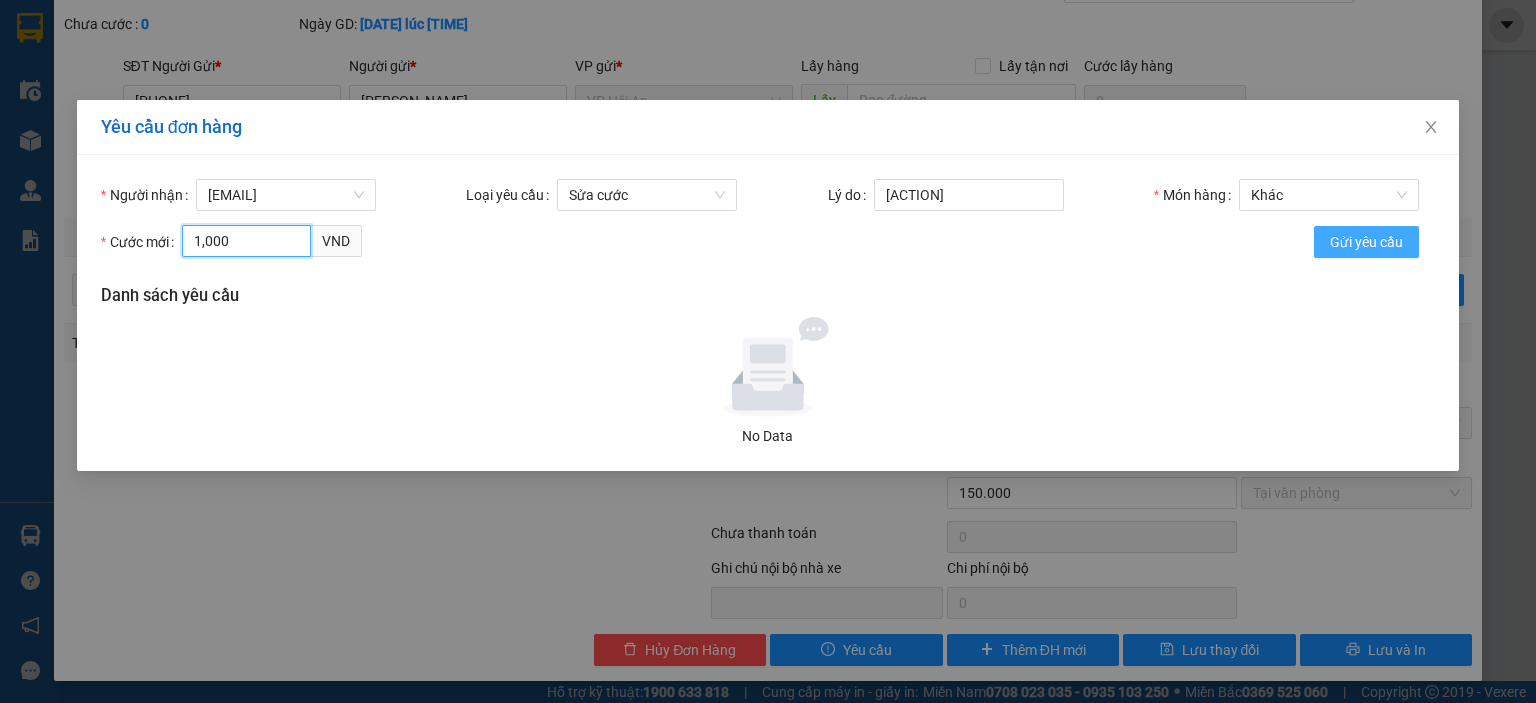 type on "1,000" 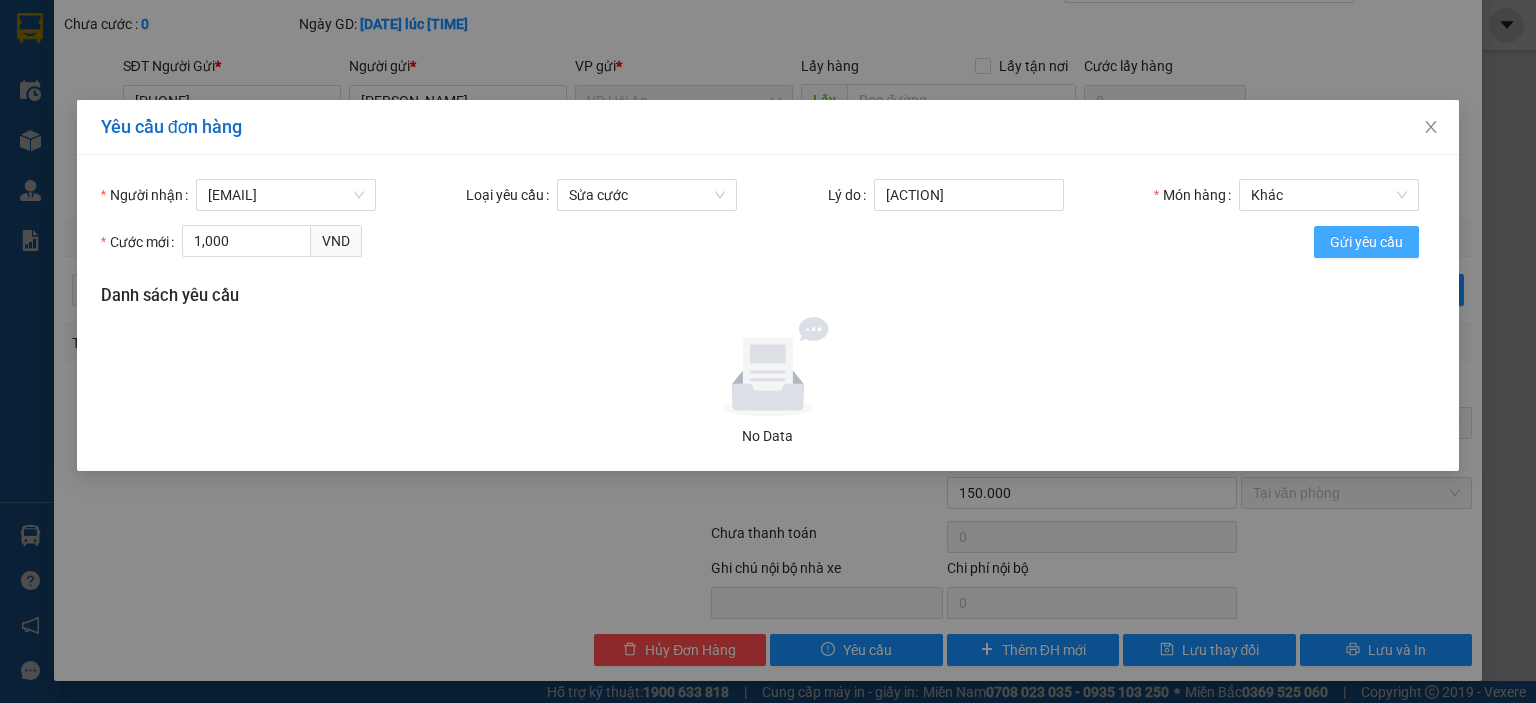click on "Gửi yêu cầu" at bounding box center (1366, 242) 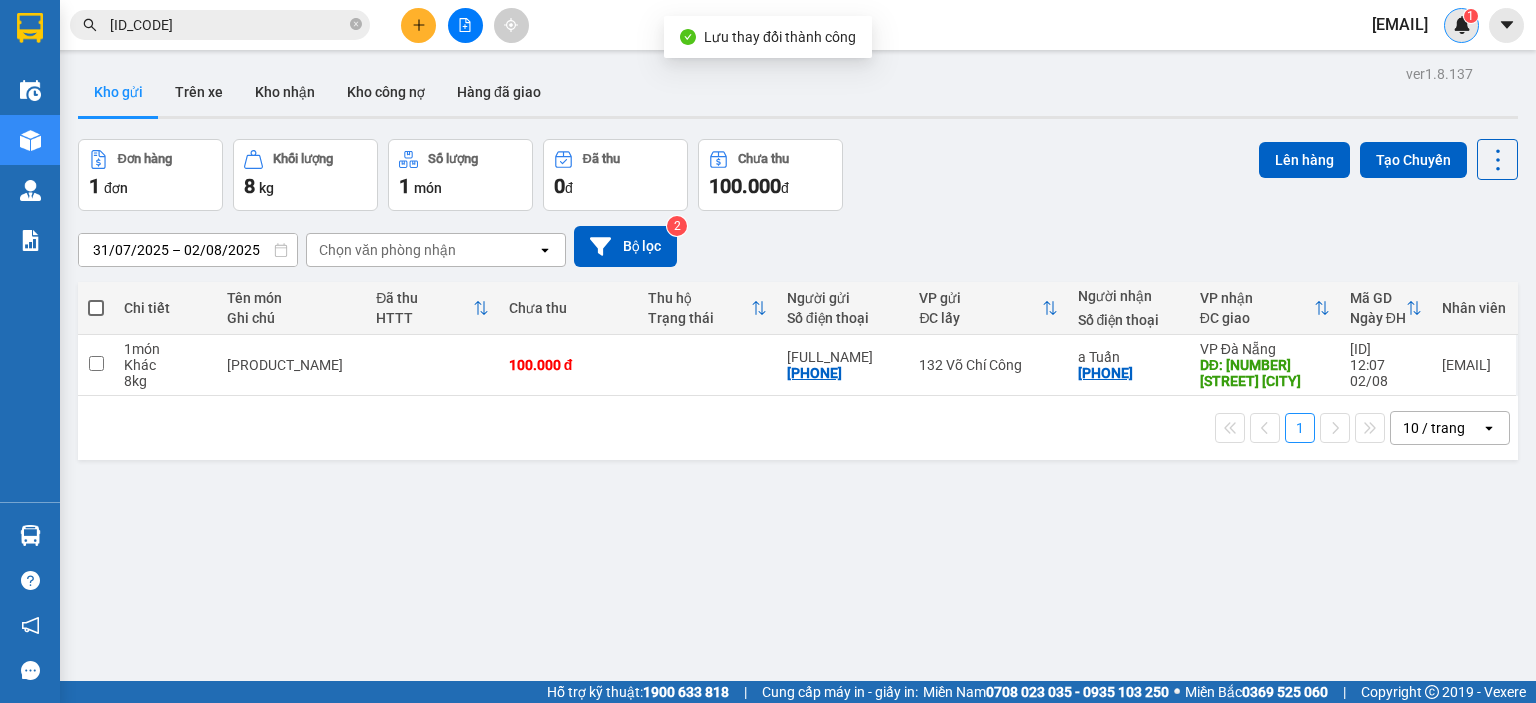 click on "1" at bounding box center [1471, 16] 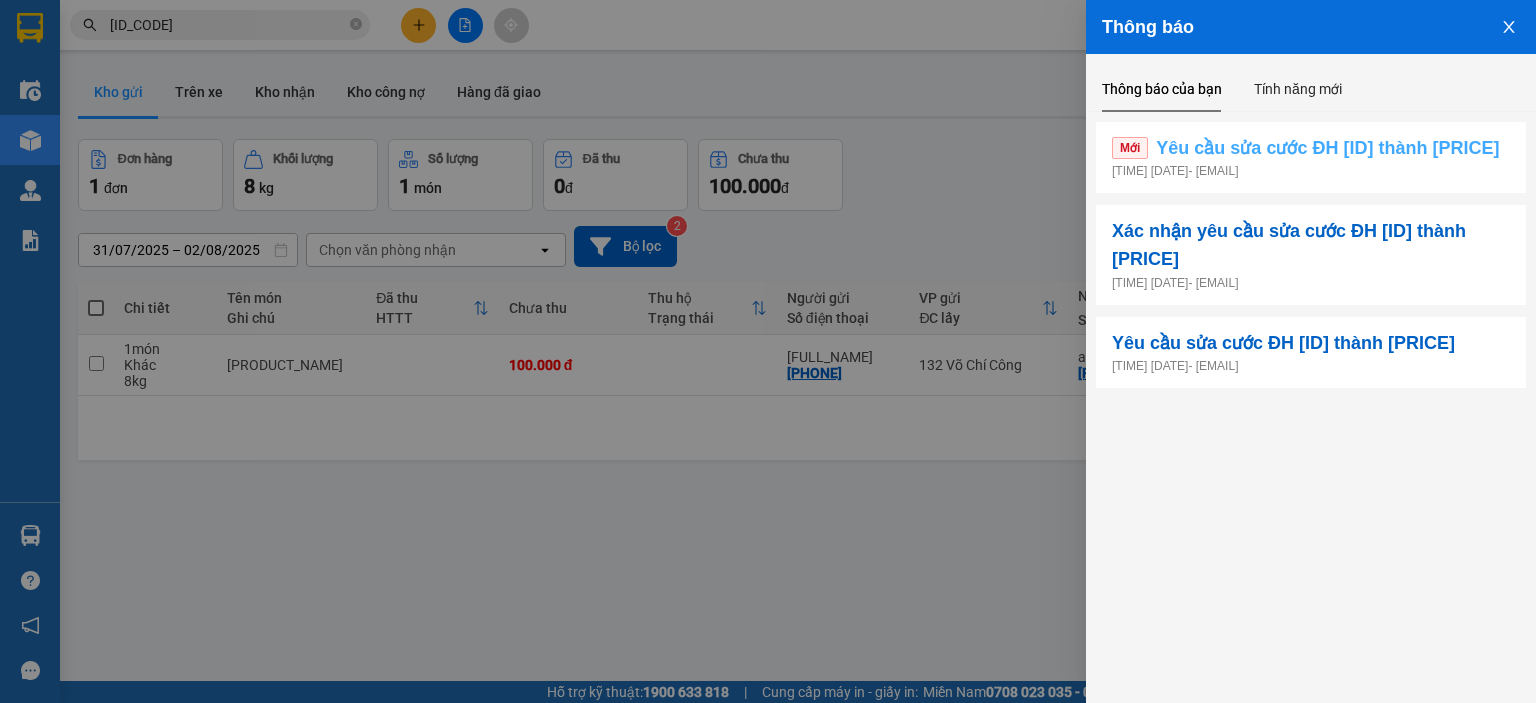 click on "Yêu cầu sửa cước ĐH [ID] thành [PRICE]" at bounding box center [1327, 148] 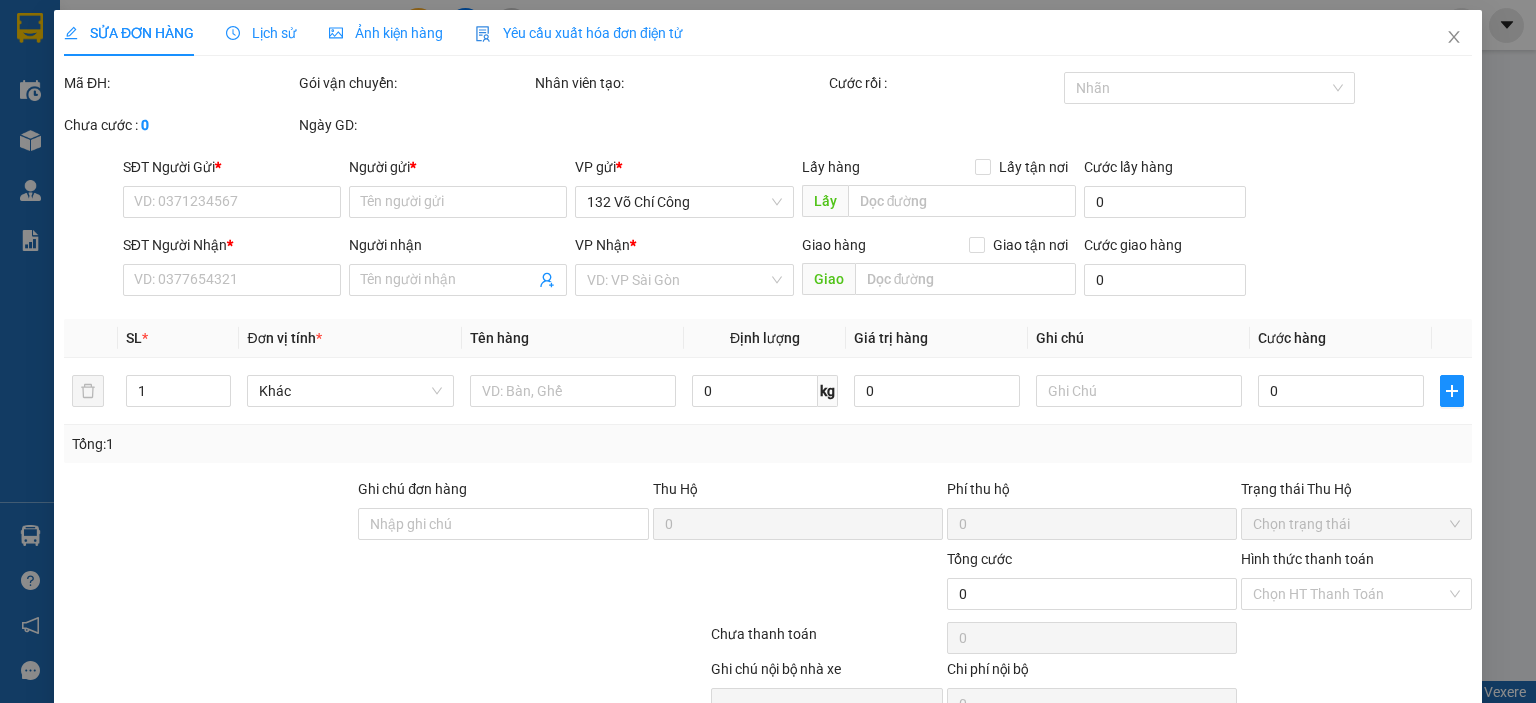 type on "[PHONE]" 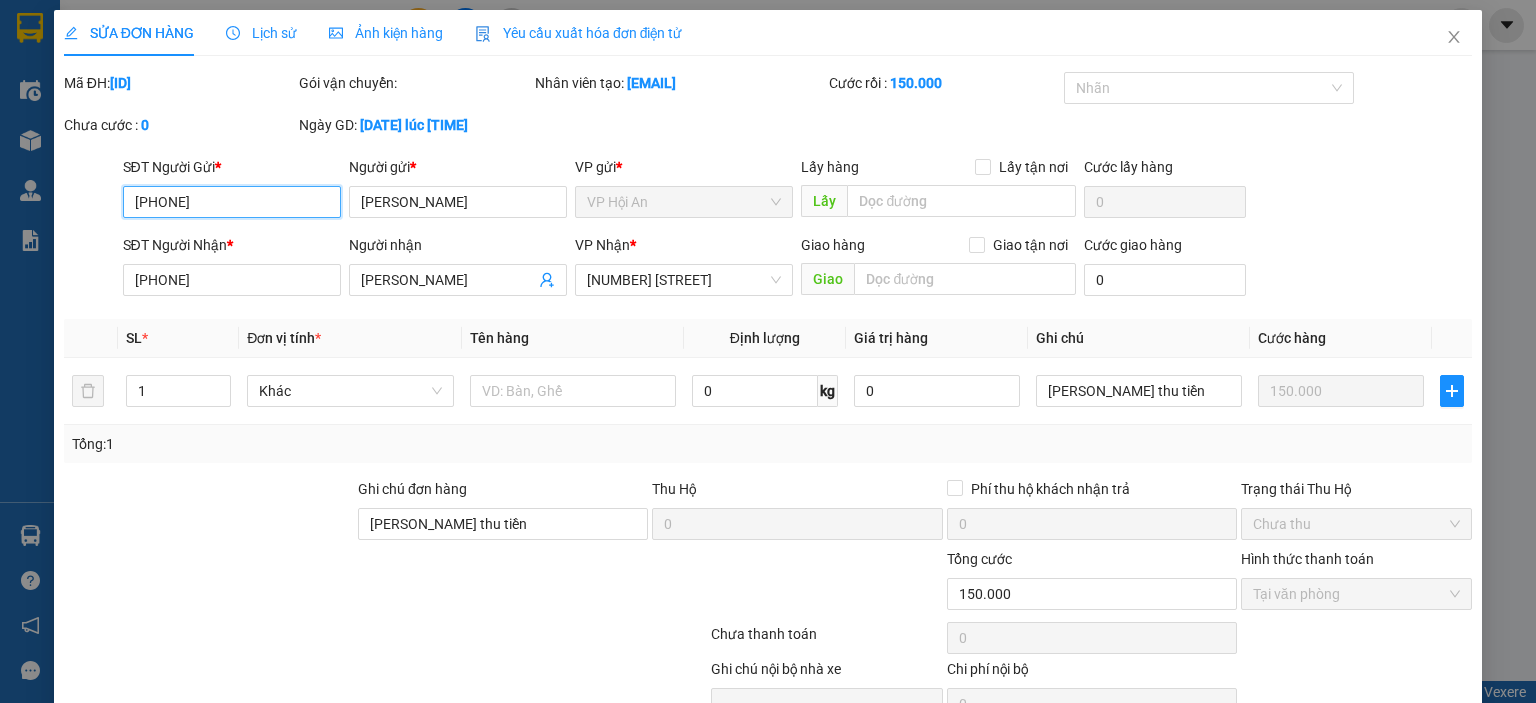 scroll, scrollTop: 101, scrollLeft: 0, axis: vertical 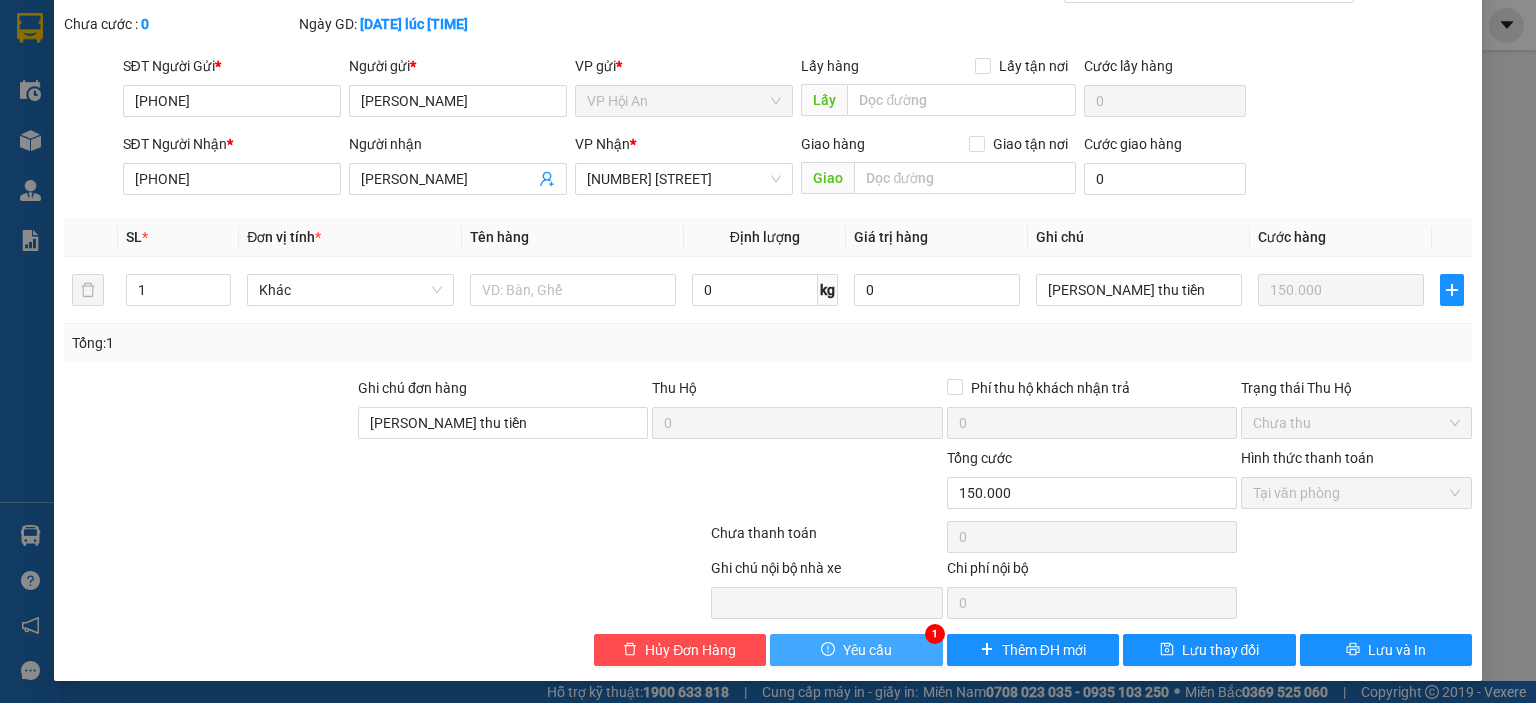 click on "Yêu cầu" at bounding box center [867, 650] 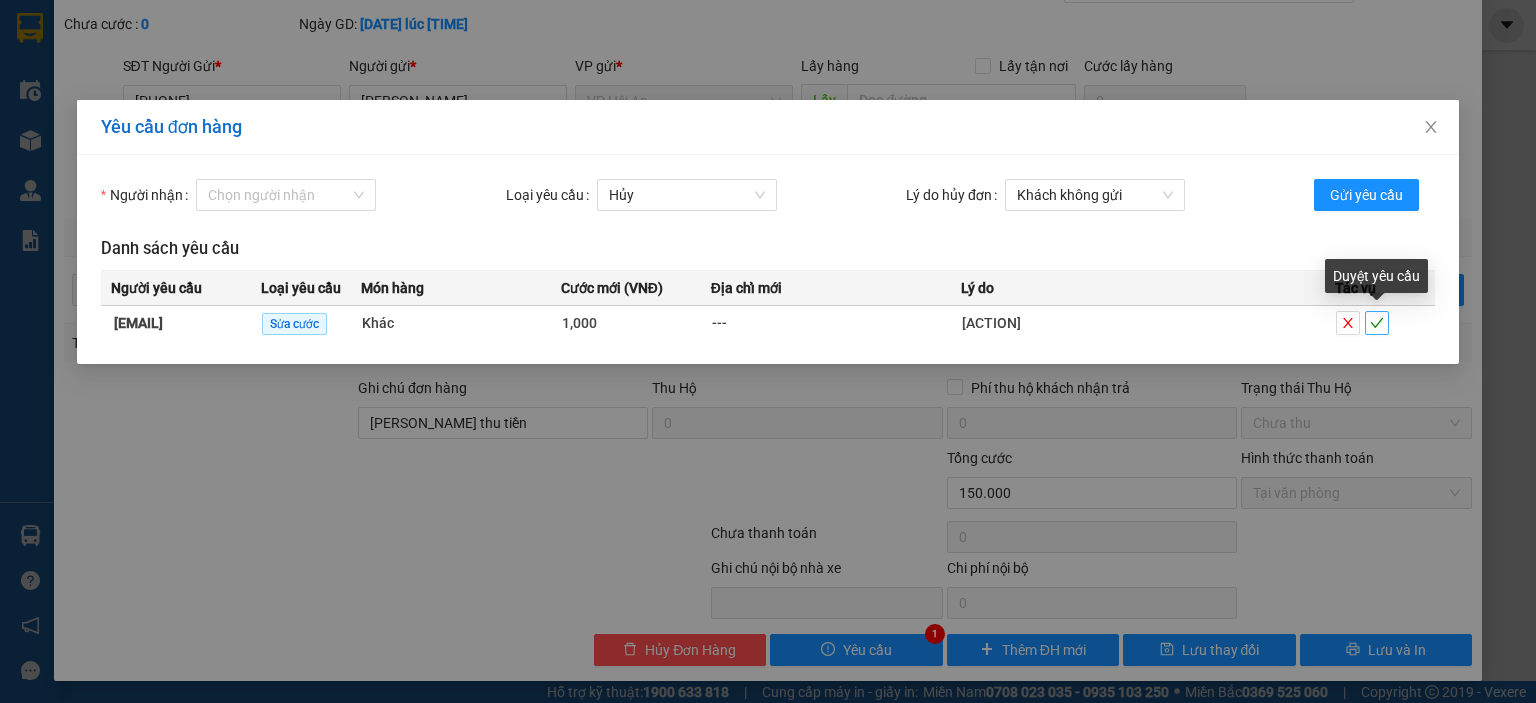 click 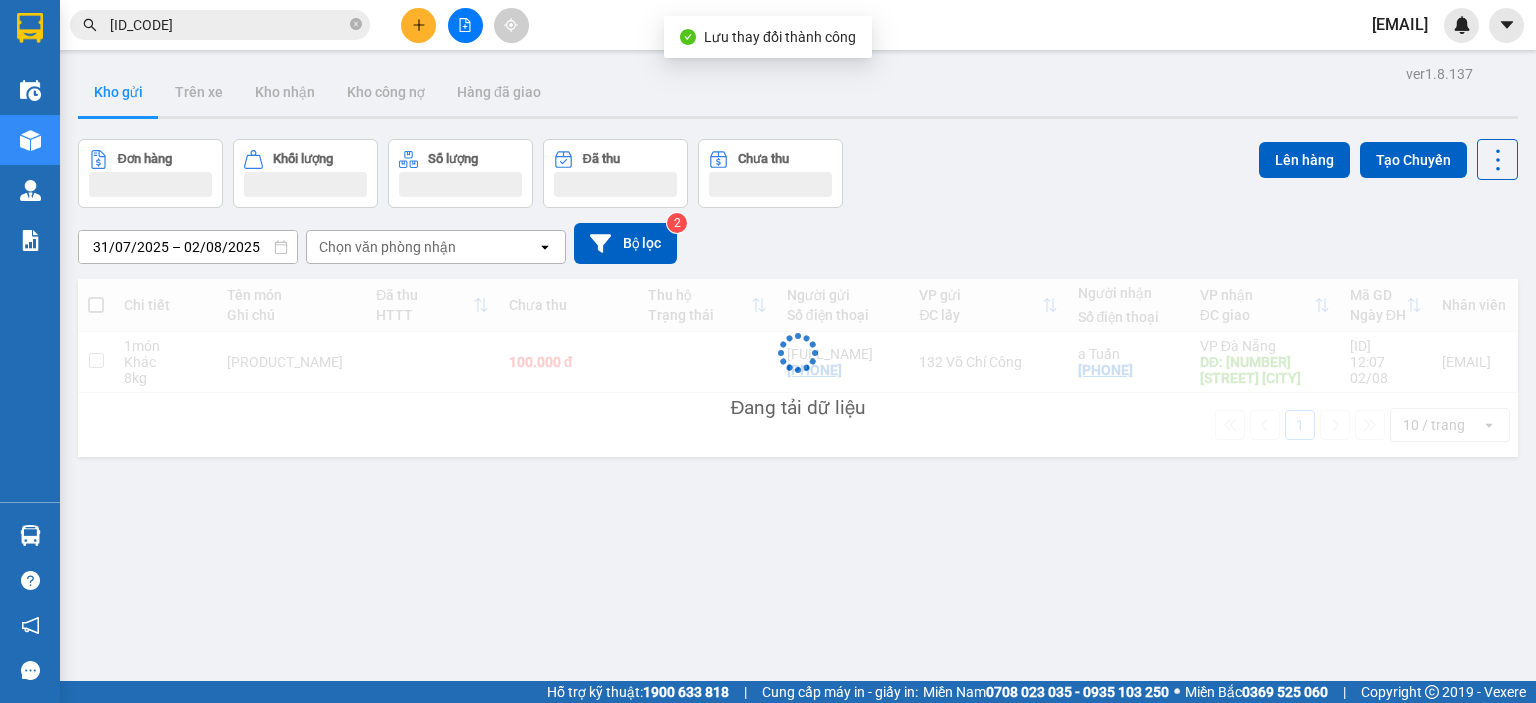 click on "Đang tải dữ liệu" at bounding box center [798, 368] 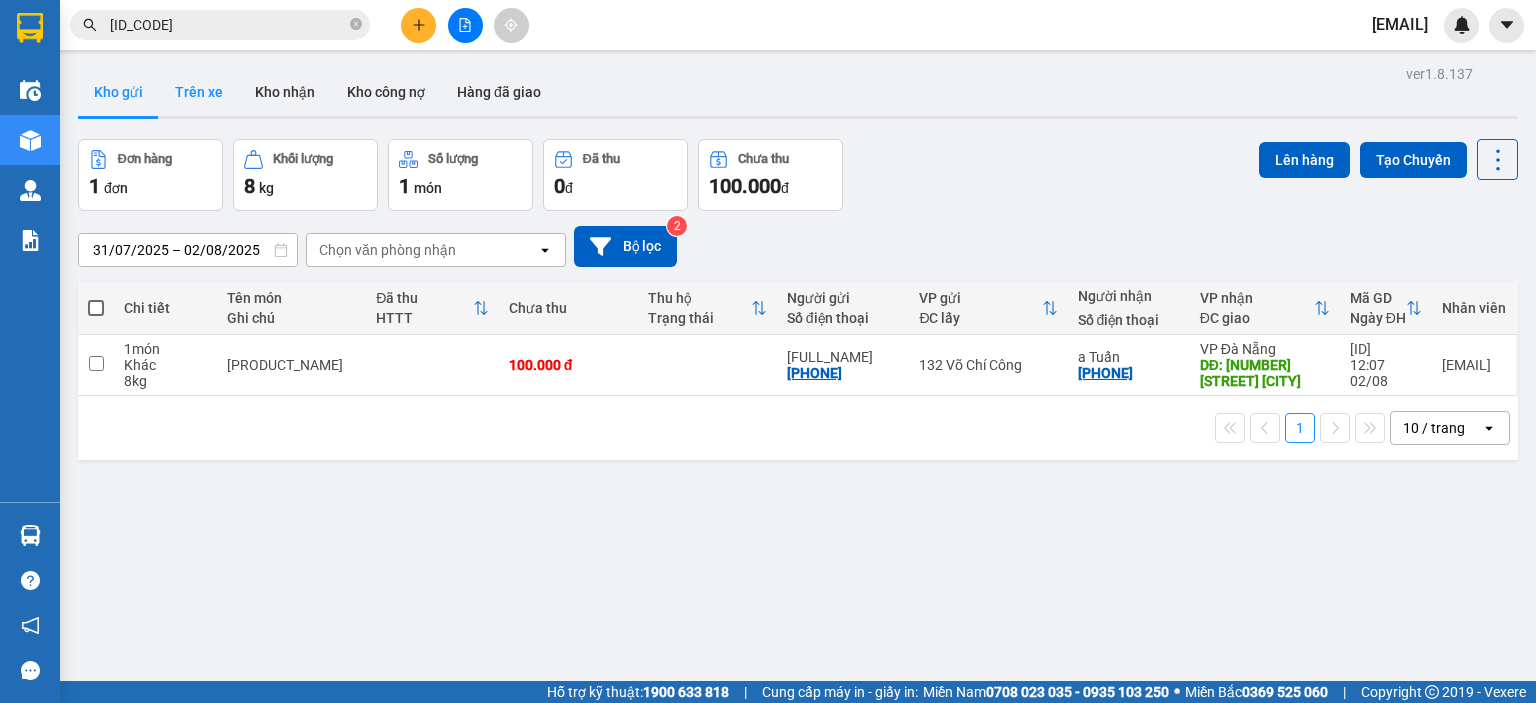 click on "Trên xe" at bounding box center [199, 92] 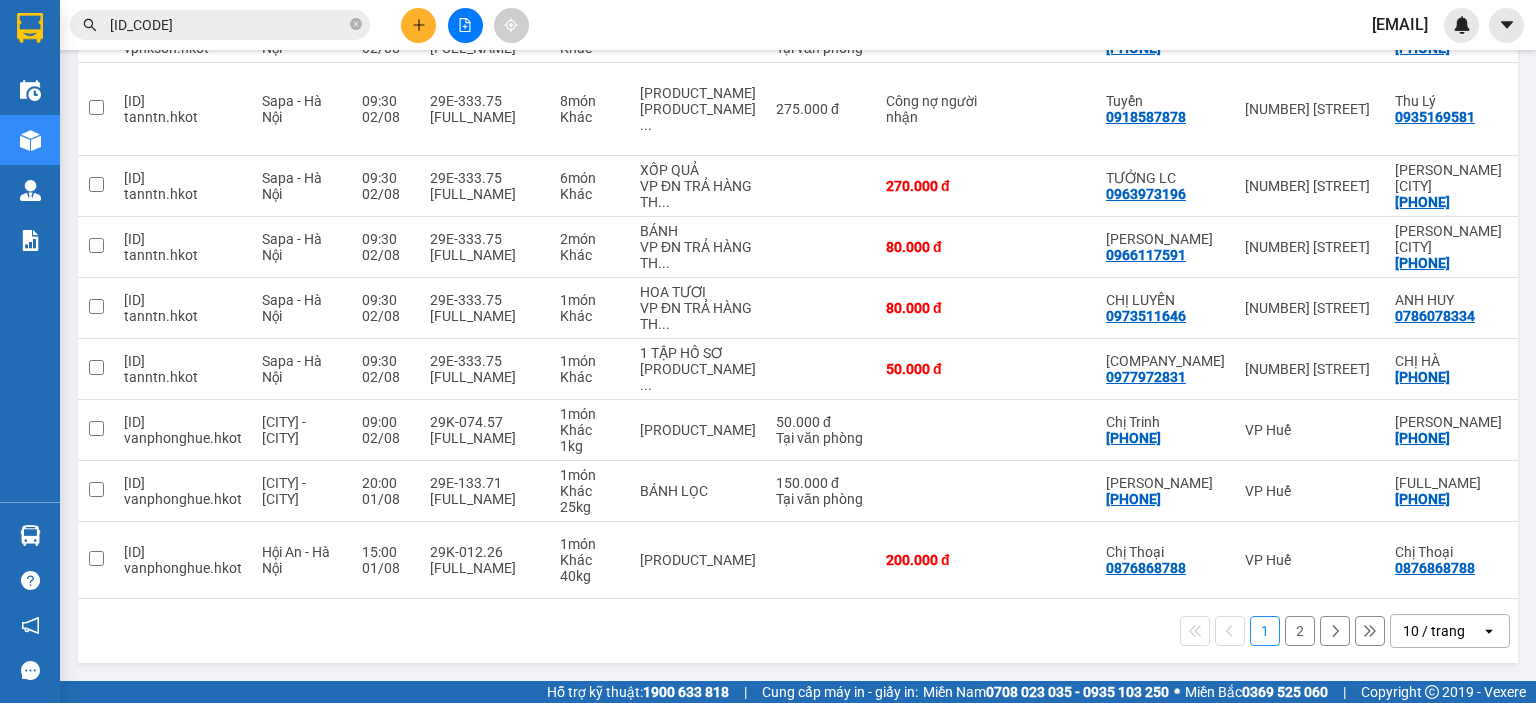 scroll, scrollTop: 0, scrollLeft: 0, axis: both 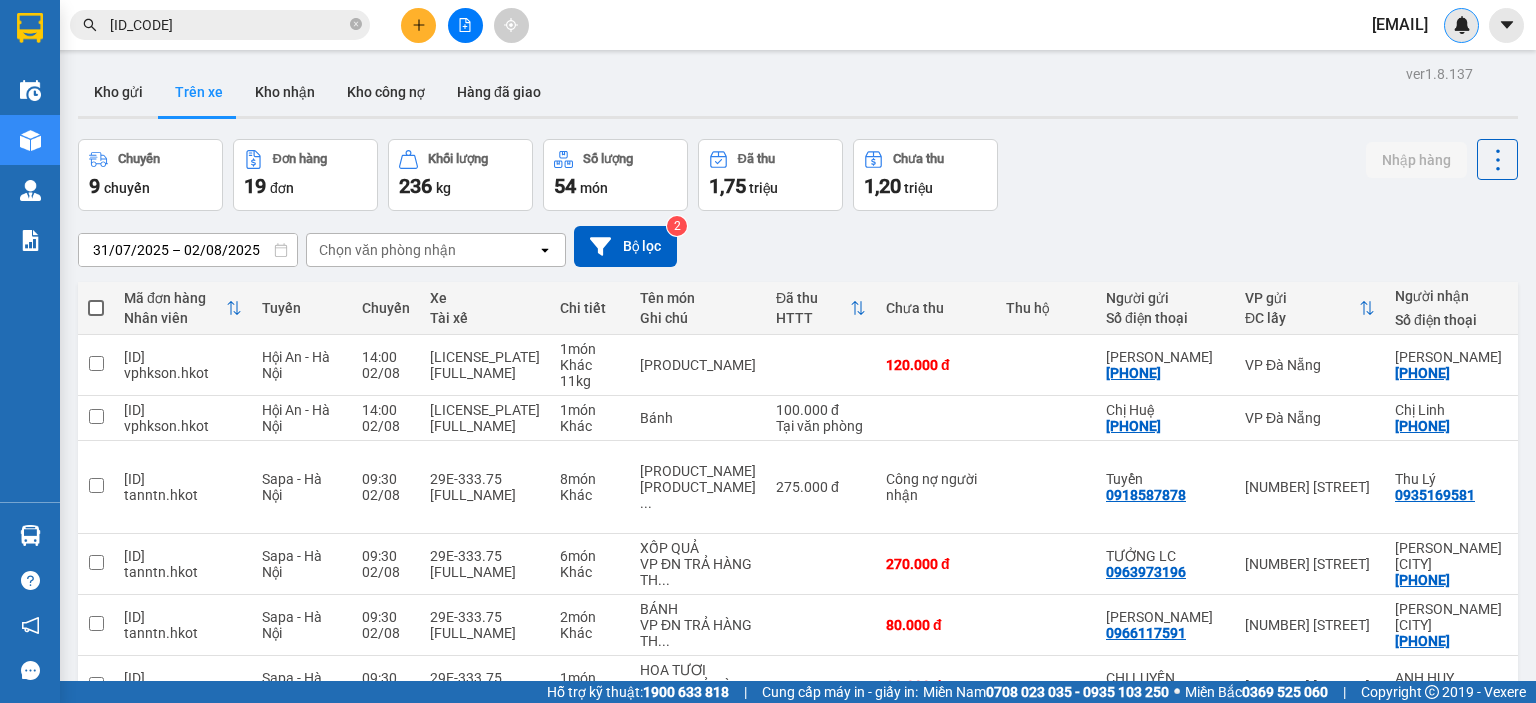 click at bounding box center [1462, 25] 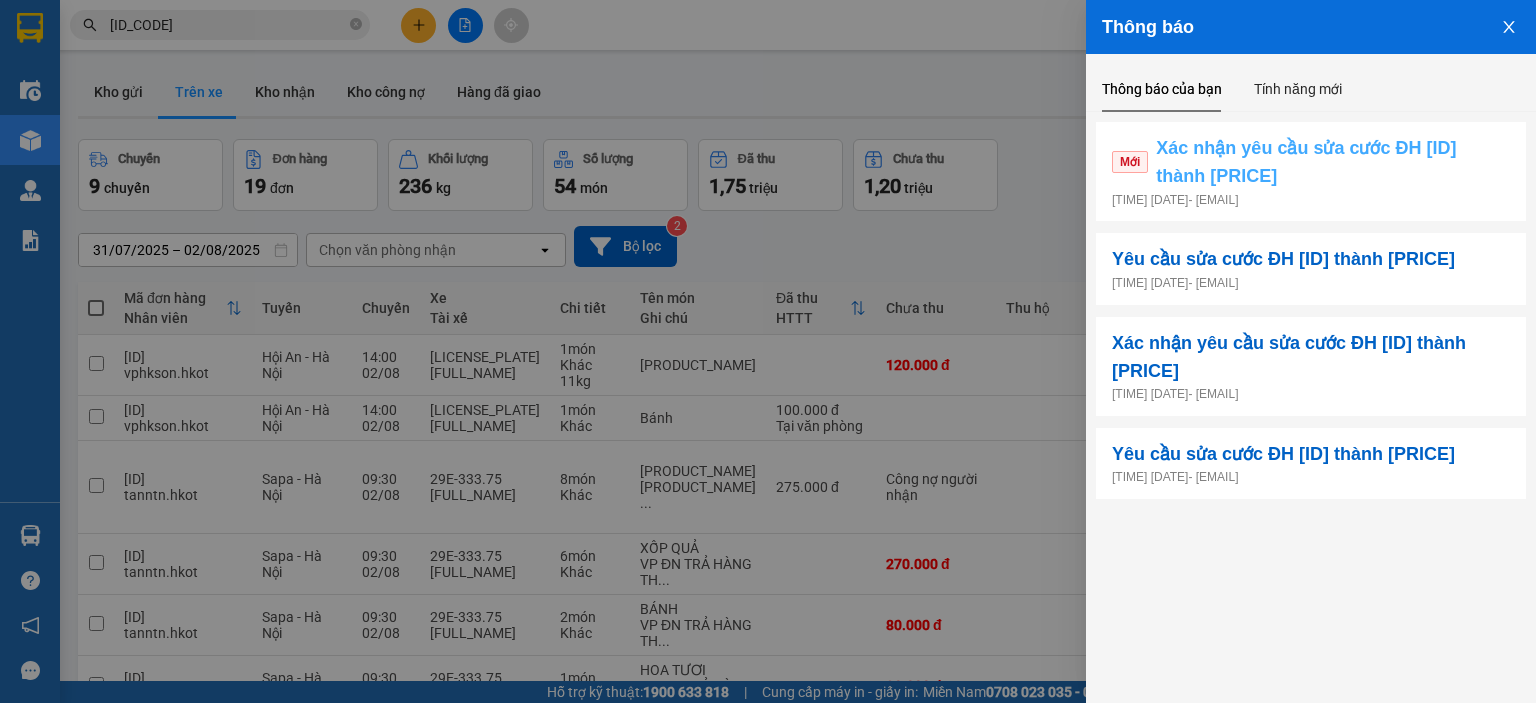 click on "Xác nhận yêu cầu sửa cước ĐH [ID] thành [PRICE]" at bounding box center [1333, 162] 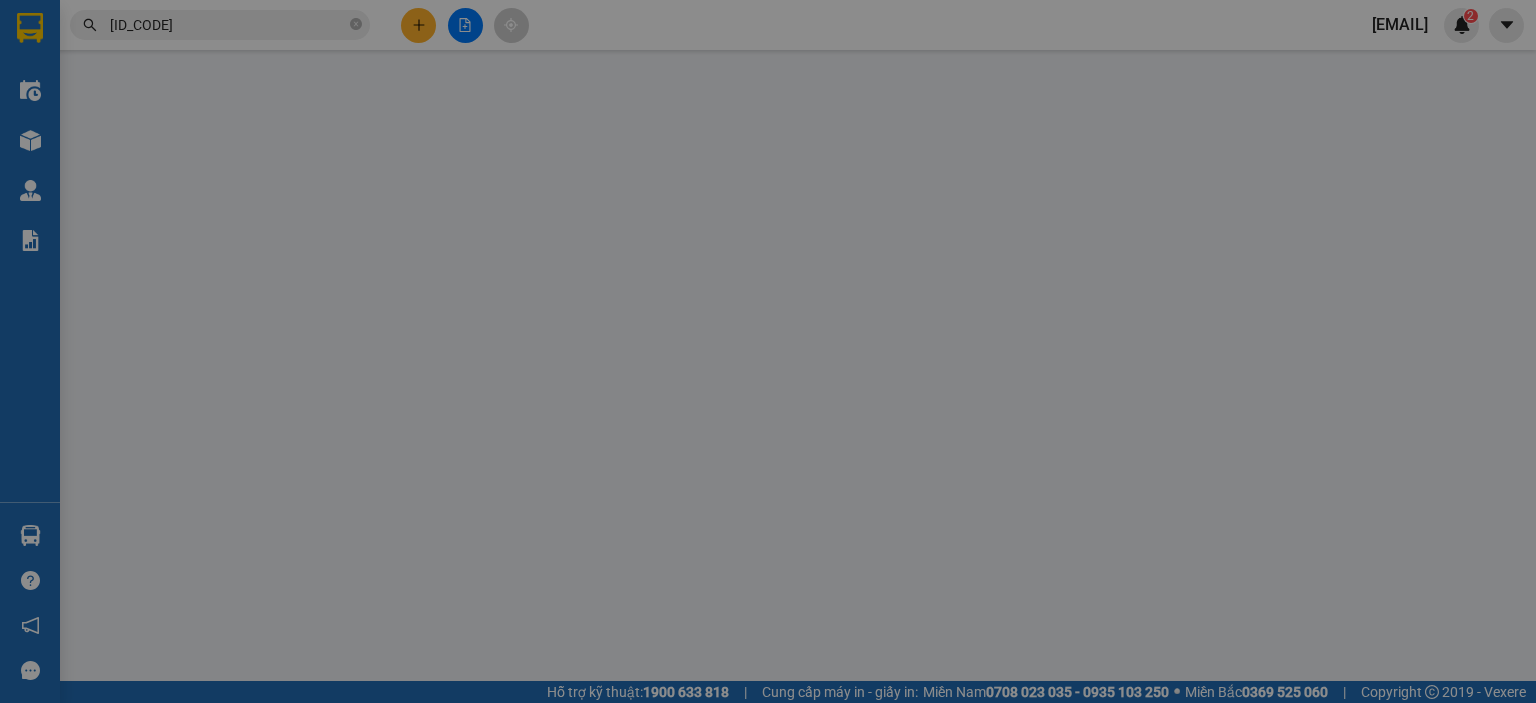 type on "[PHONE]" 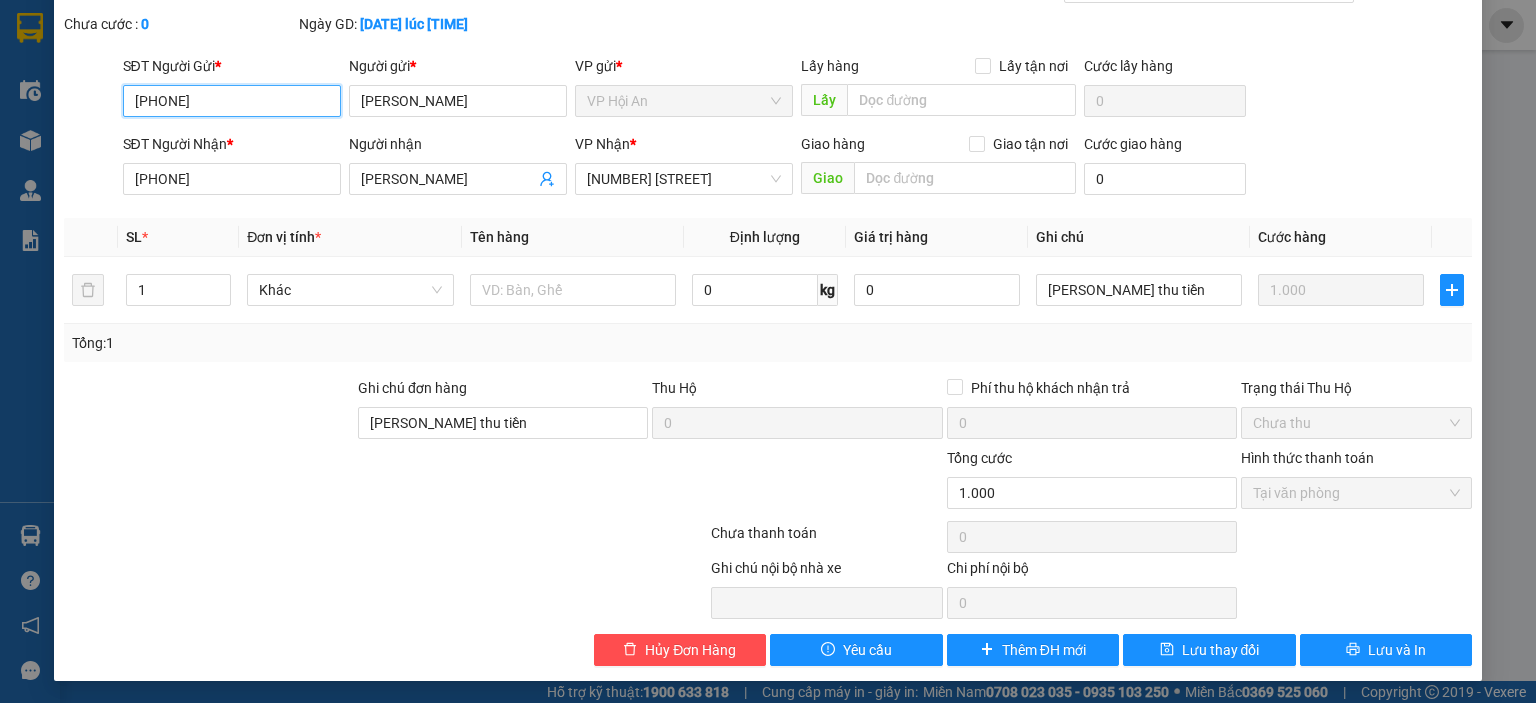 scroll, scrollTop: 0, scrollLeft: 0, axis: both 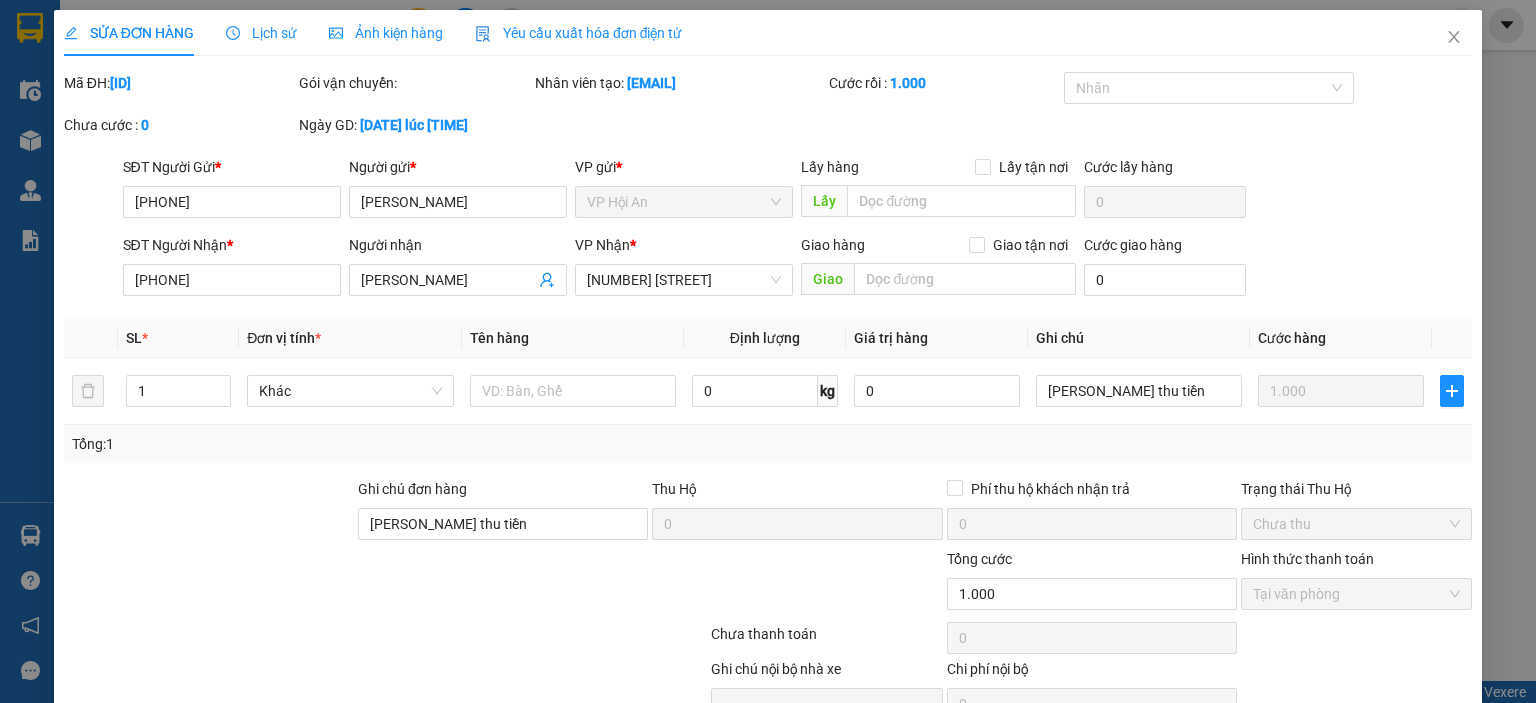 click on "Mã ĐH:  [ID] Gói vận chuyển:   Nhân viên tạo:   [EMAIL] Cước rồi :   [PRICE]   Nhãn Chưa cước :   [PRICE] Ngày GD:   [DATE] lúc [TIME]" at bounding box center [768, 114] 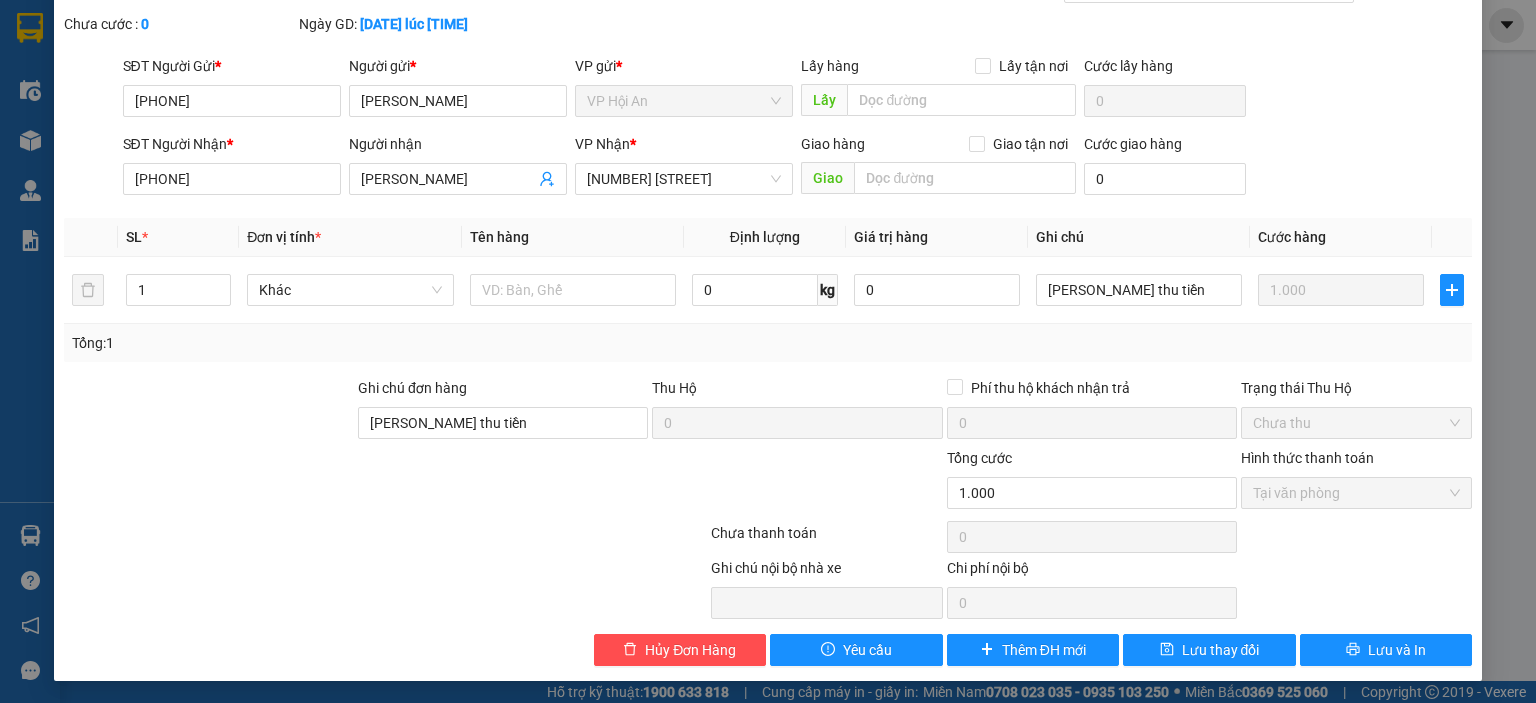 drag, startPoint x: 805, startPoint y: 487, endPoint x: 835, endPoint y: 414, distance: 78.92401 